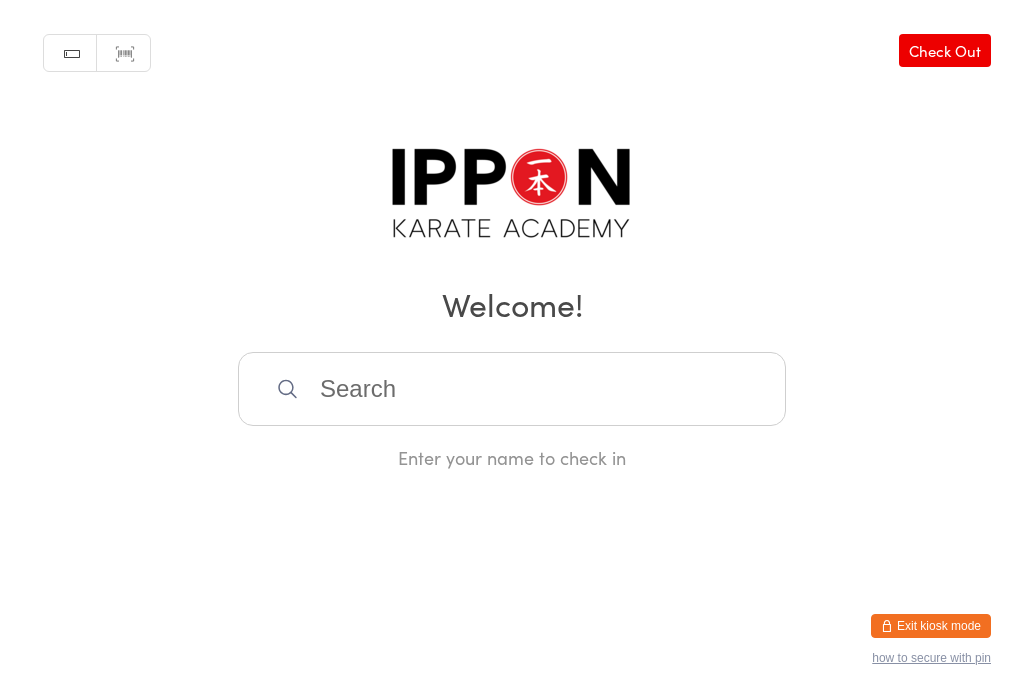 scroll, scrollTop: 360, scrollLeft: 0, axis: vertical 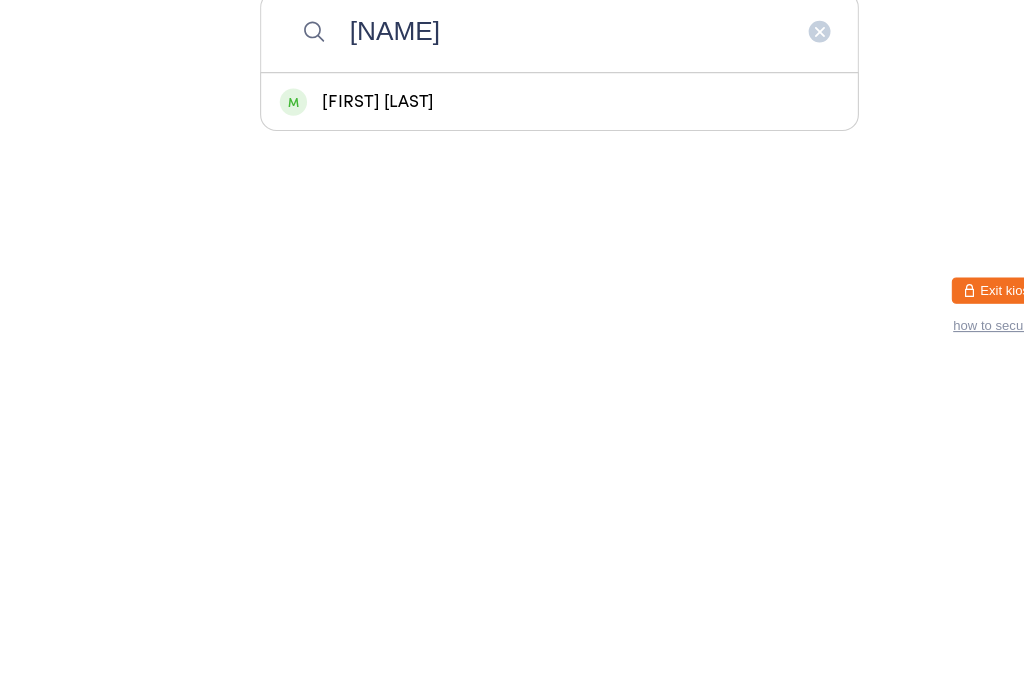 type on "[NAME]" 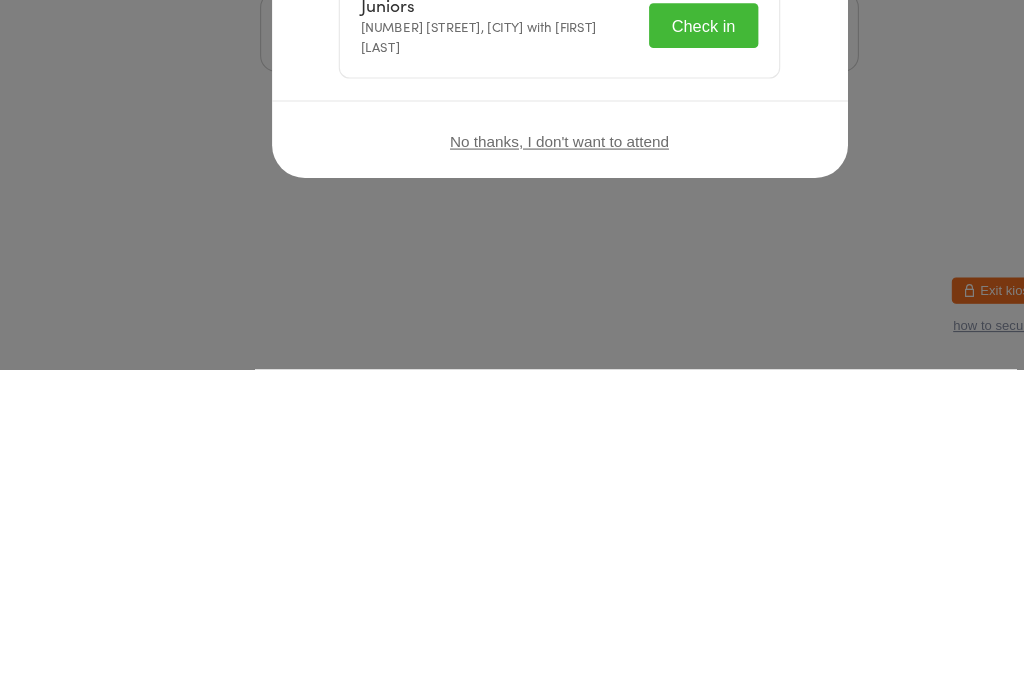 click on "Welcome, [FIRST] [LAST]! Choose an event below to check in Juniors [NUMBER] [STREET], [CITY] with [FIRST] [LAST] Check in No thanks, I don't want to attend" at bounding box center [512, 349] 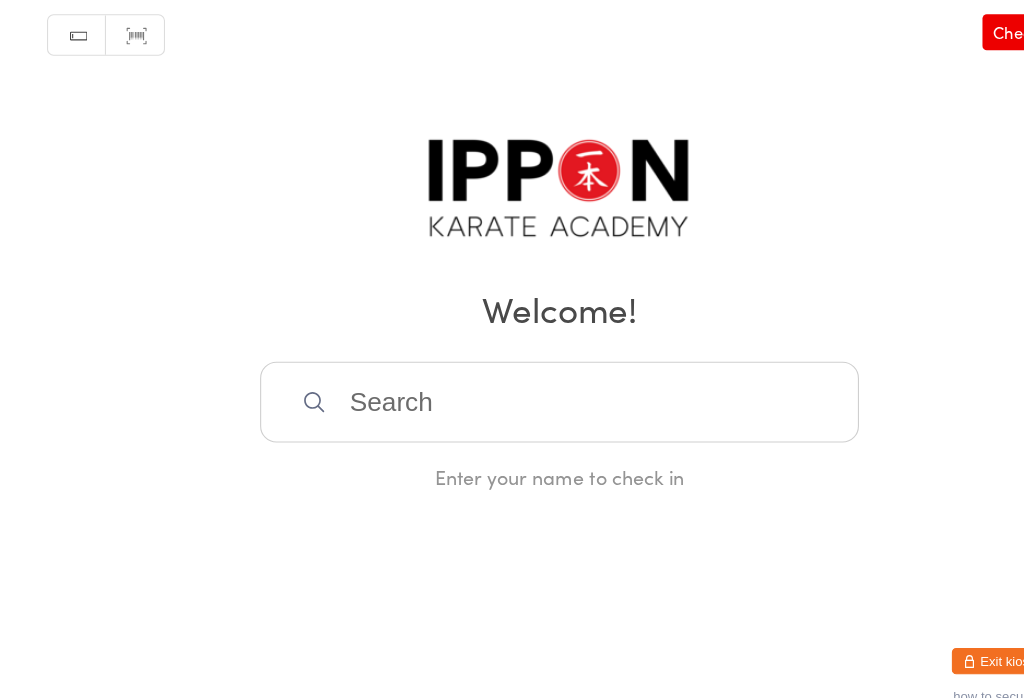 click at bounding box center [512, 389] 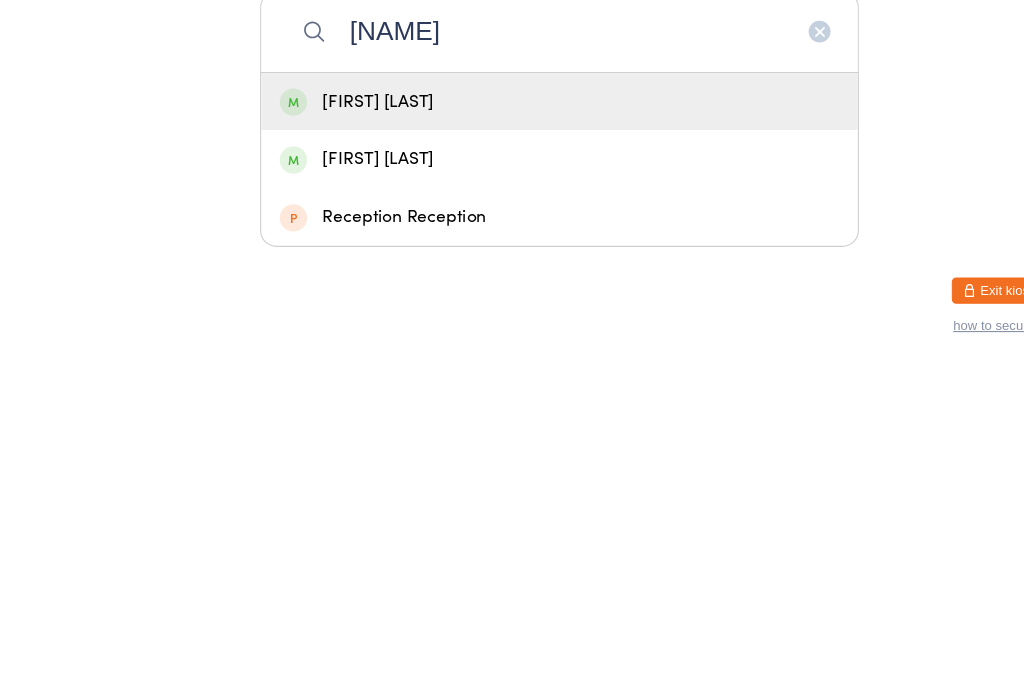 type on "[NAME]" 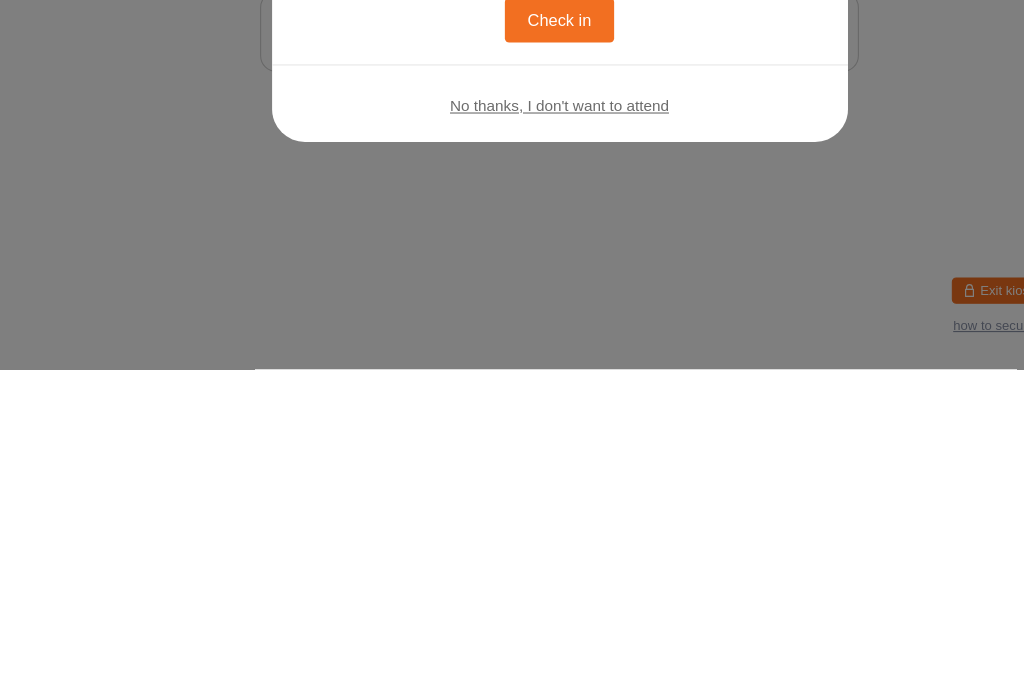 click on "Welcome, [FIRST]! You have no bookings scheduled for today. Click the button below to check in. Check in No thanks, I don't want to attend" at bounding box center (512, 349) 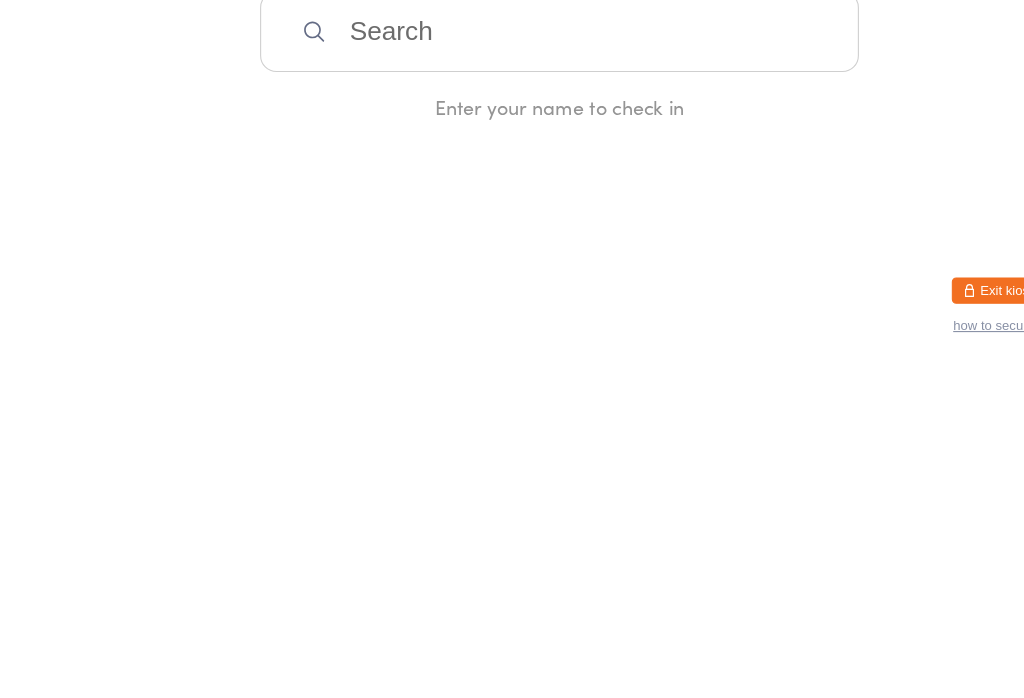 click at bounding box center (512, 389) 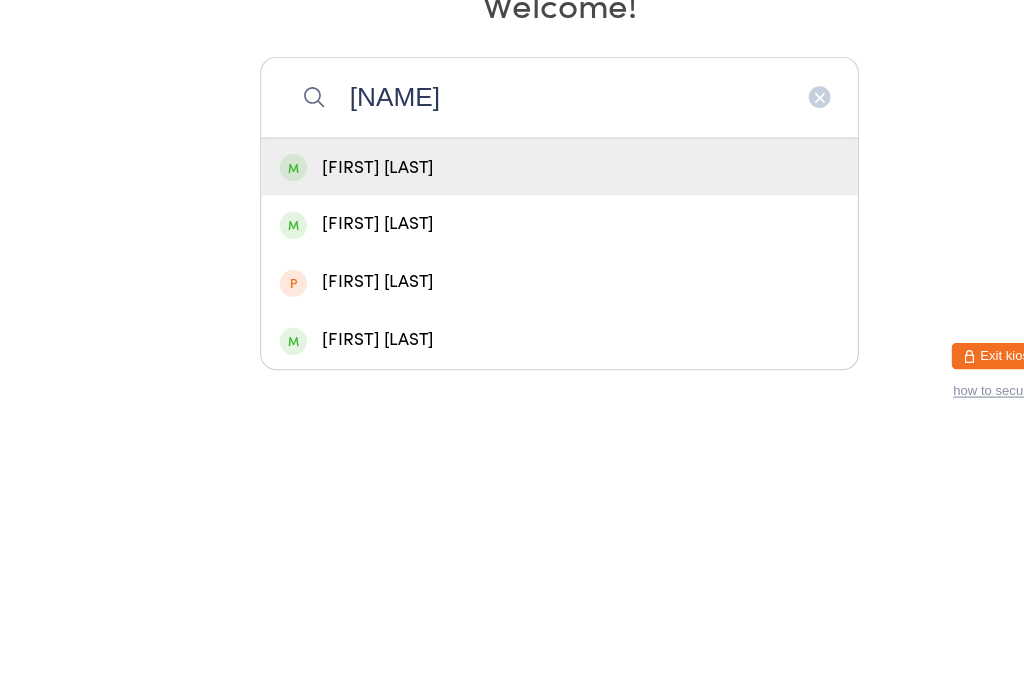 type on "[NAME]" 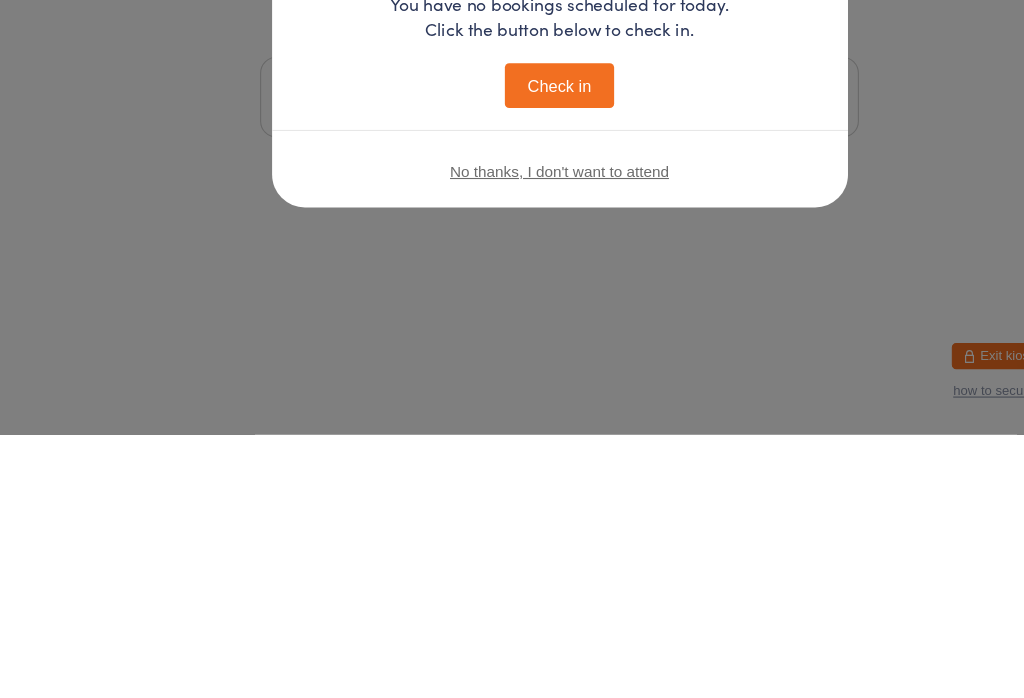 click on "Welcome, [FIRST]! You have no bookings scheduled for today. Click the button below to check in. Check in No thanks, I don't want to attend" at bounding box center [512, 349] 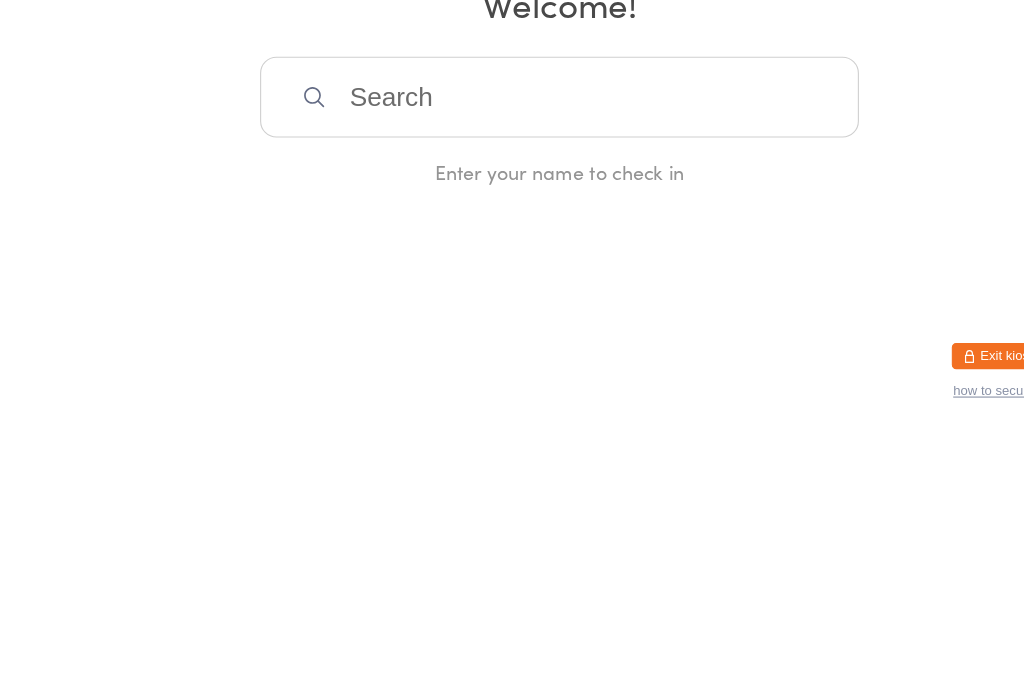 click on "Manual search Scanner input Check Out Welcome! Enter your name to check in" at bounding box center (512, 235) 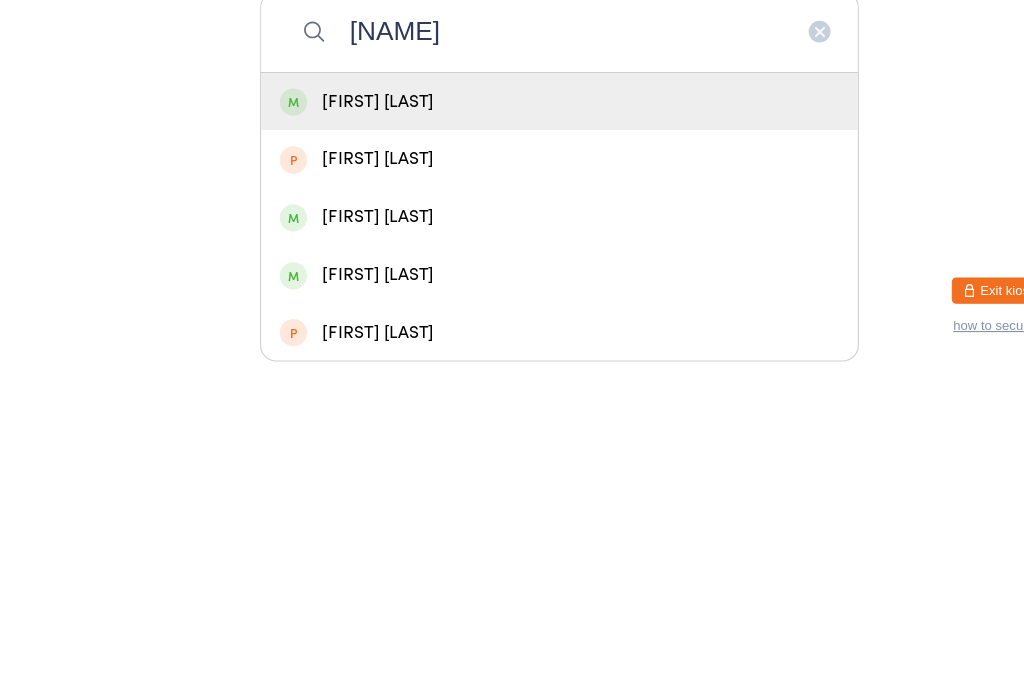 type on "[NAME]" 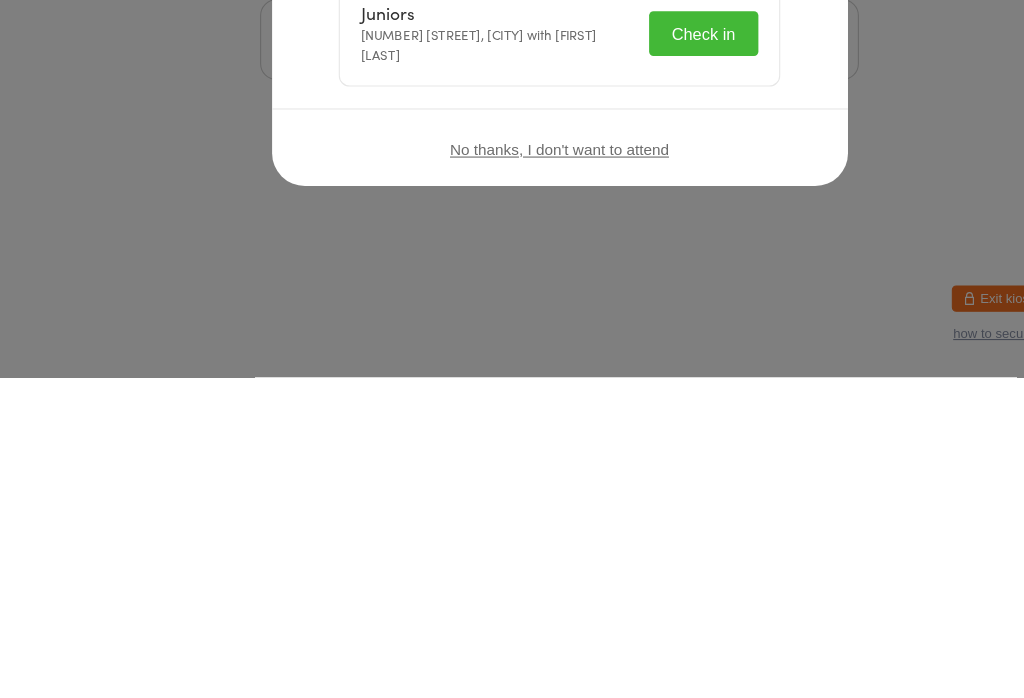 click on "Welcome, [FIRST] [LAST]! Choose an event below to check in Juniors [NUMBER] [STREET], [CITY] with [FIRST] [LAST] Check in No thanks, I don't want to attend" at bounding box center [512, 349] 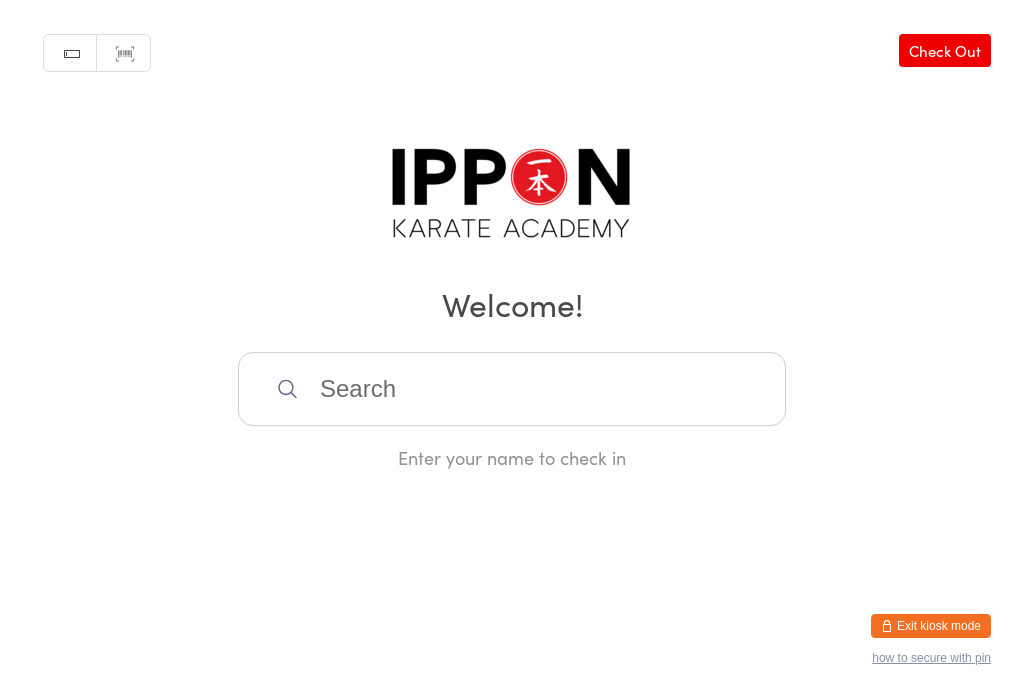 click on "Enter your name to check in" at bounding box center [512, 457] 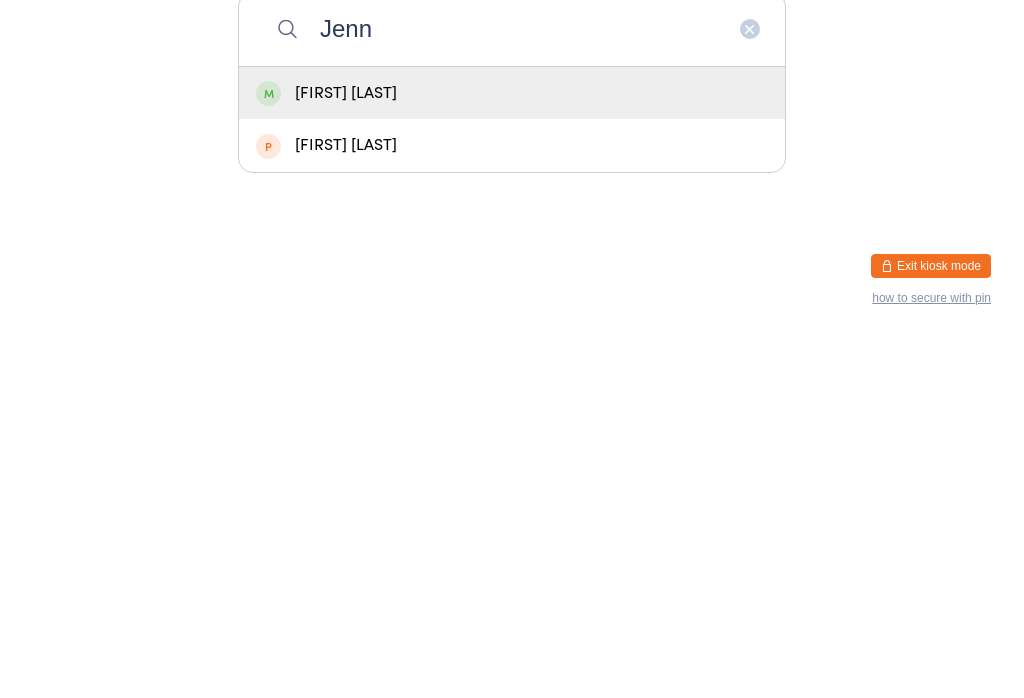 type on "Jenn" 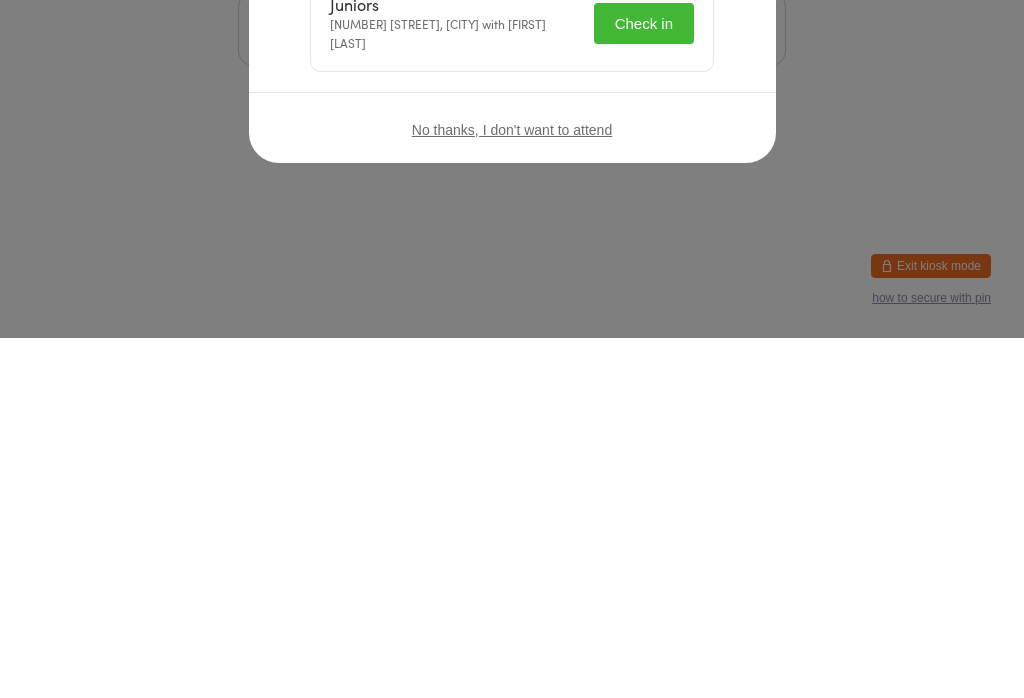 click on "Check in" at bounding box center [644, 383] 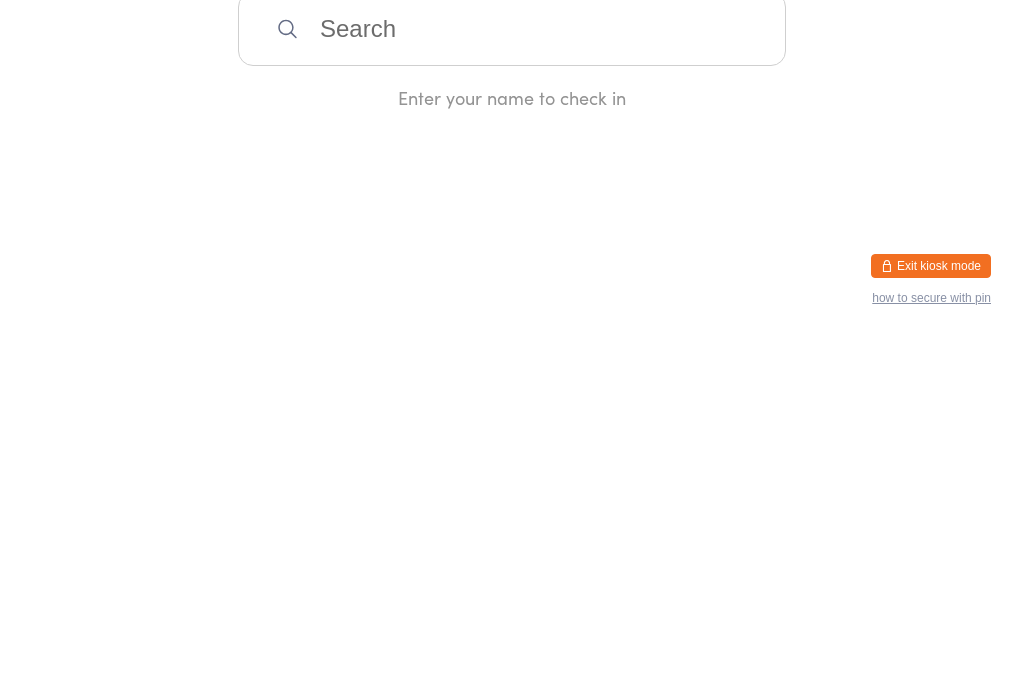click on "Manual search Scanner input Check Out Welcome! Enter your name to check in" at bounding box center [512, 235] 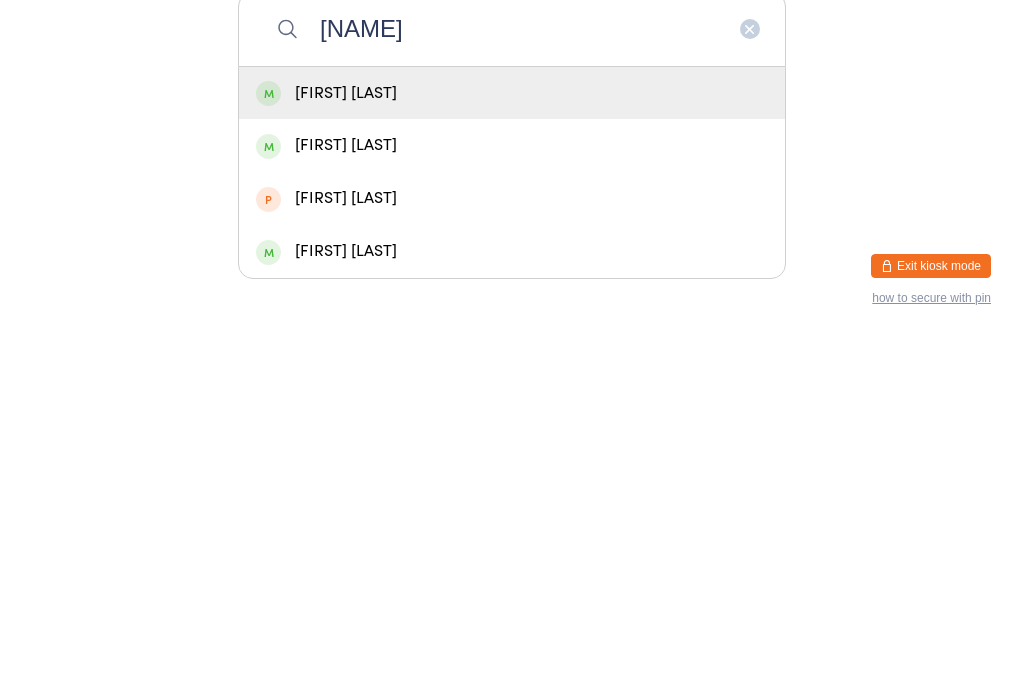 type on "[NAME]" 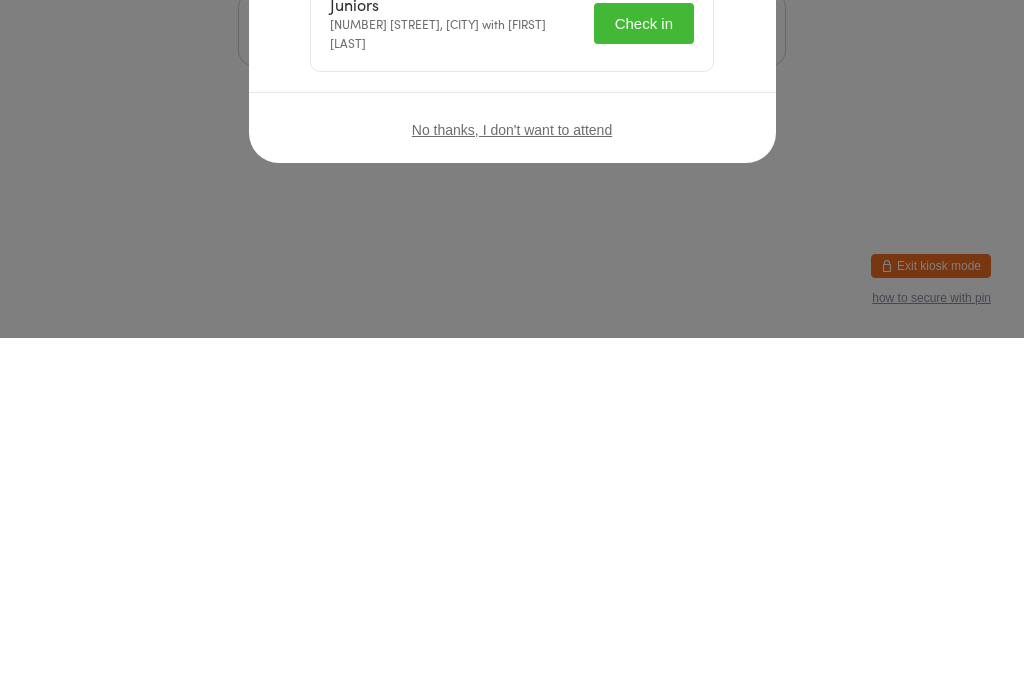 click on "Welcome, [FIRST] [LAST]! Choose an event below to check in Juniors [NUMBER] [STREET], [CITY] with [FIRST] [LAST] Check in No thanks, I don't want to attend" at bounding box center [512, 349] 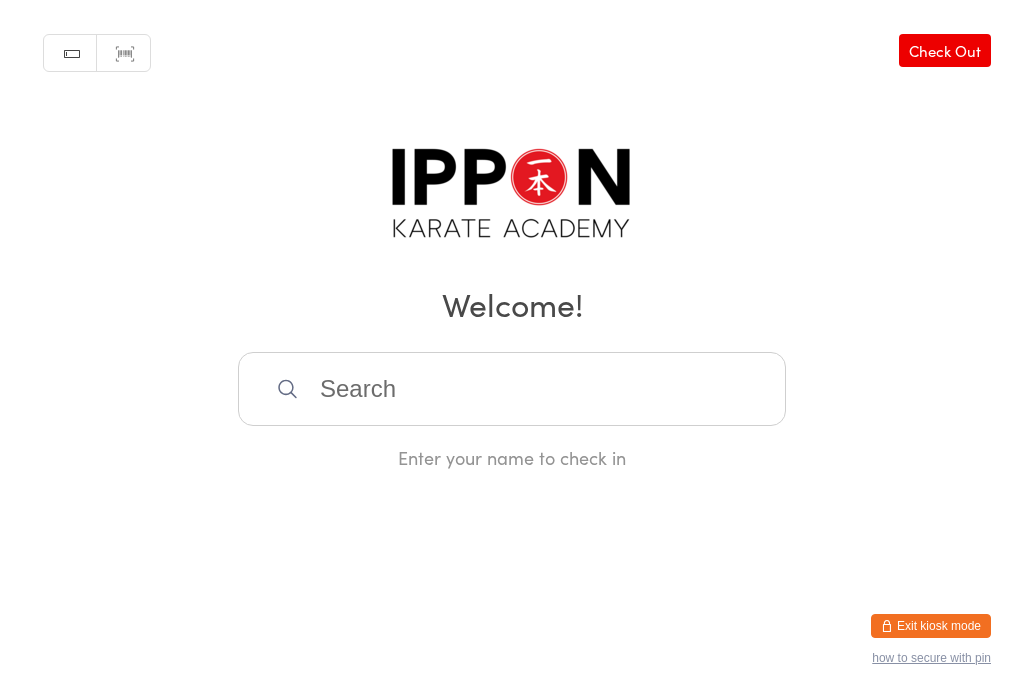 click at bounding box center [512, 389] 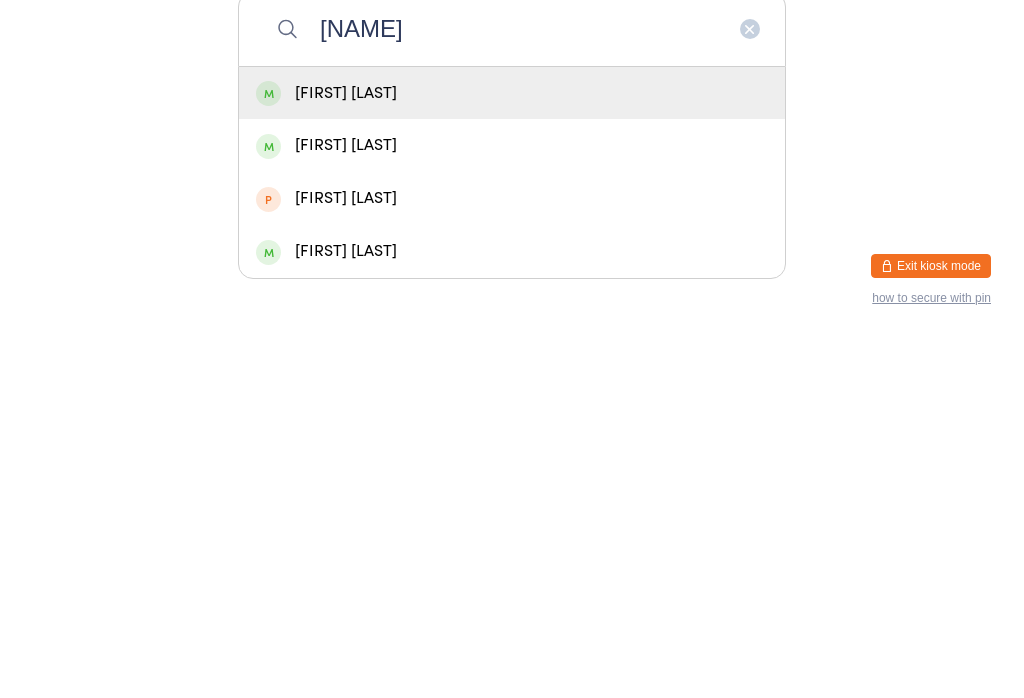 type on "[NAME]" 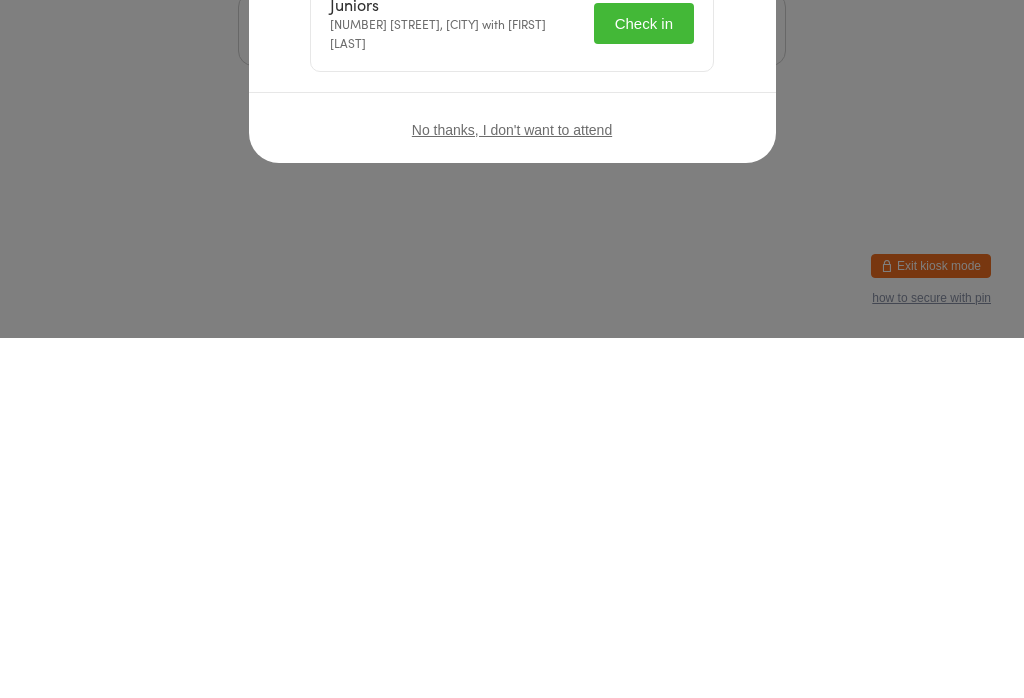 click on "Check in" at bounding box center [644, 383] 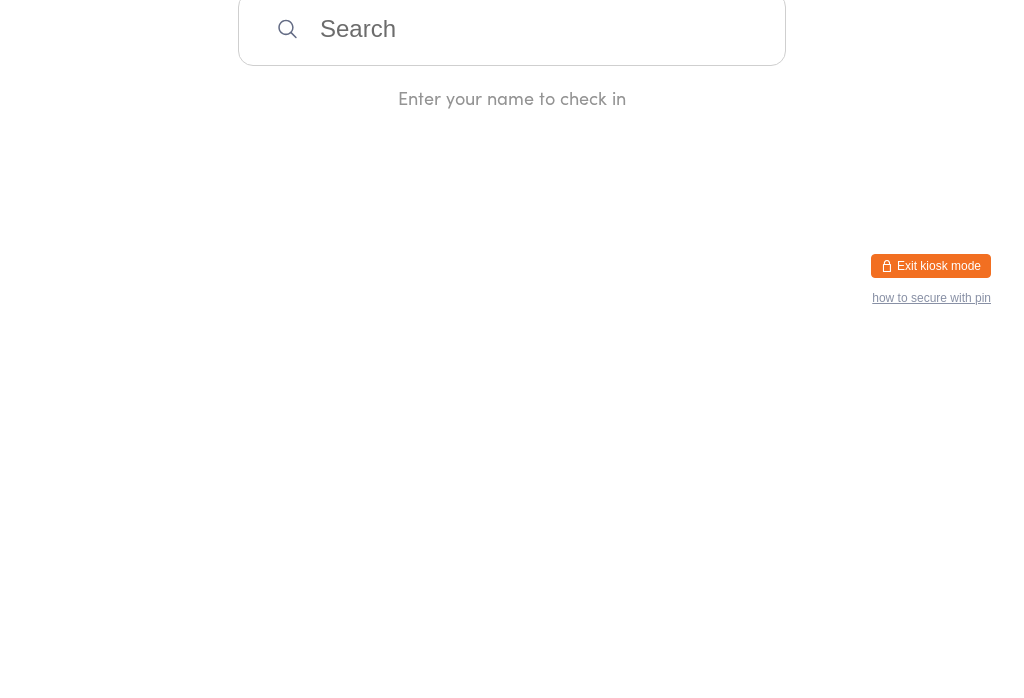 click at bounding box center (512, 389) 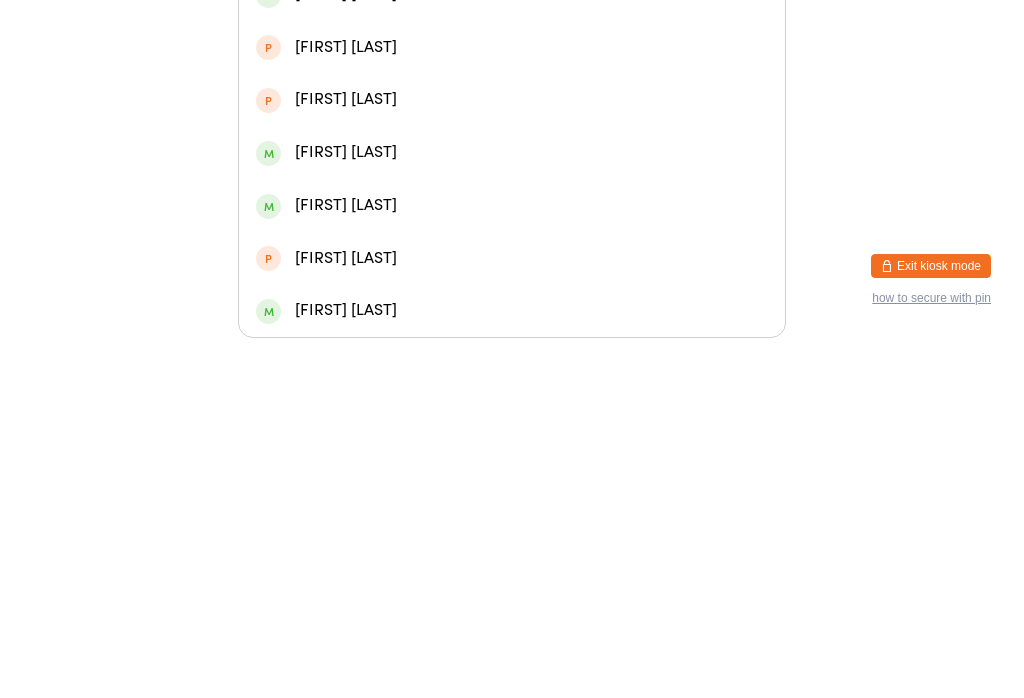 scroll, scrollTop: 275, scrollLeft: 0, axis: vertical 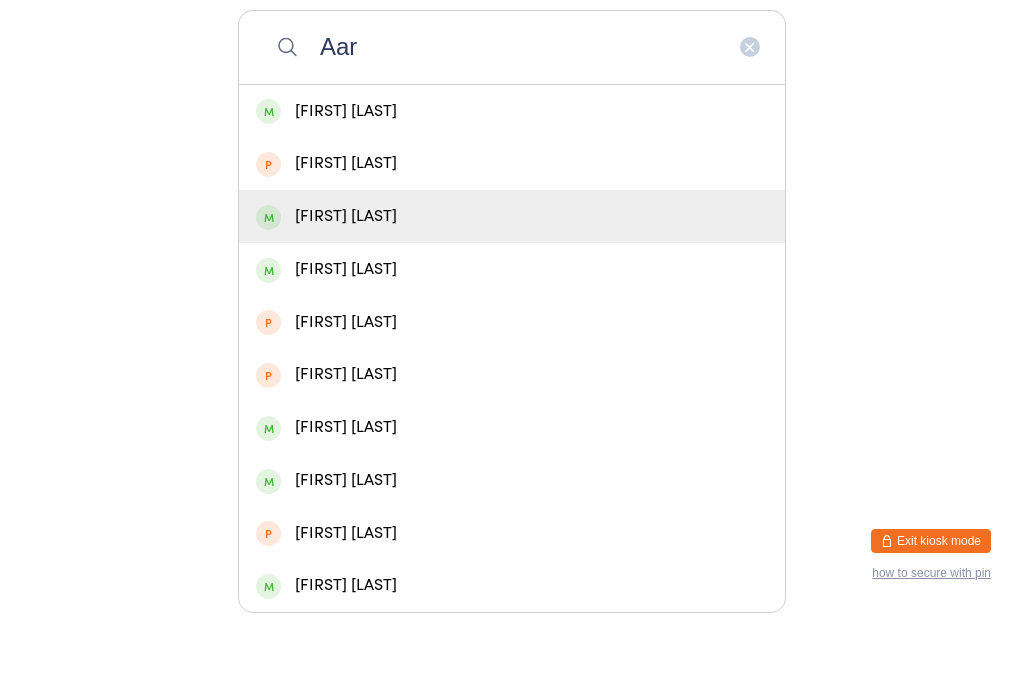 type on "Aar" 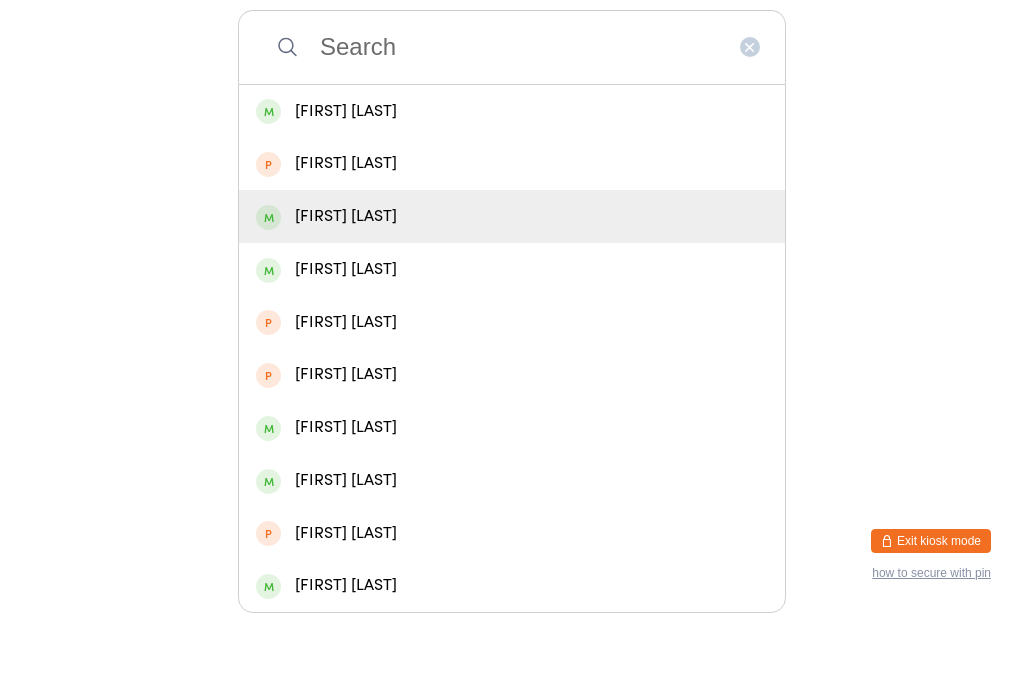 scroll, scrollTop: 0, scrollLeft: 0, axis: both 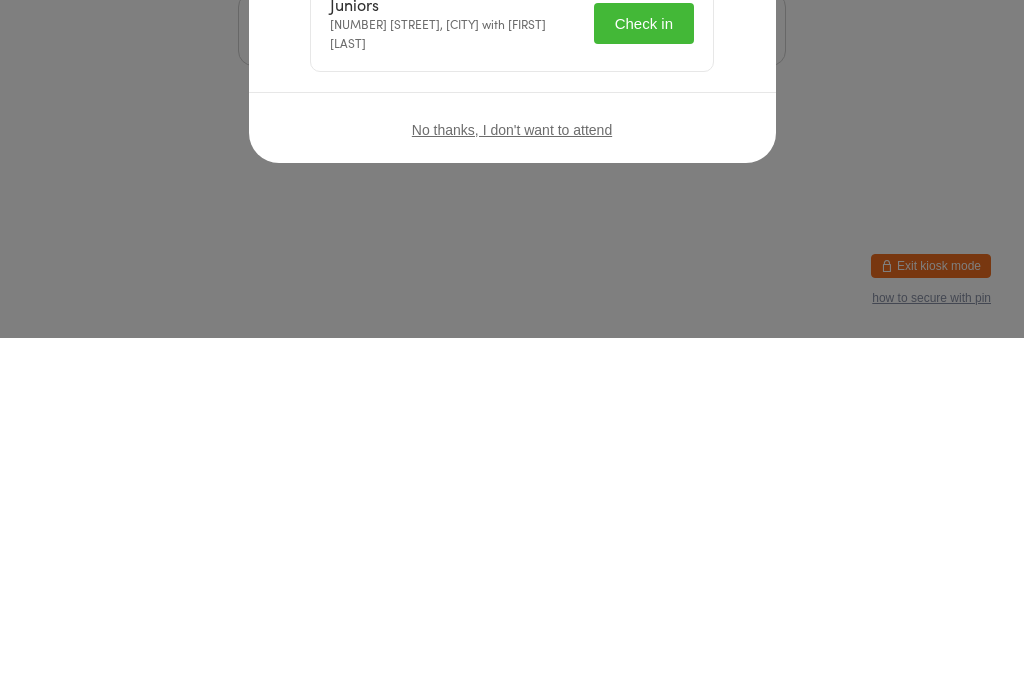 click on "Check in" at bounding box center (644, 383) 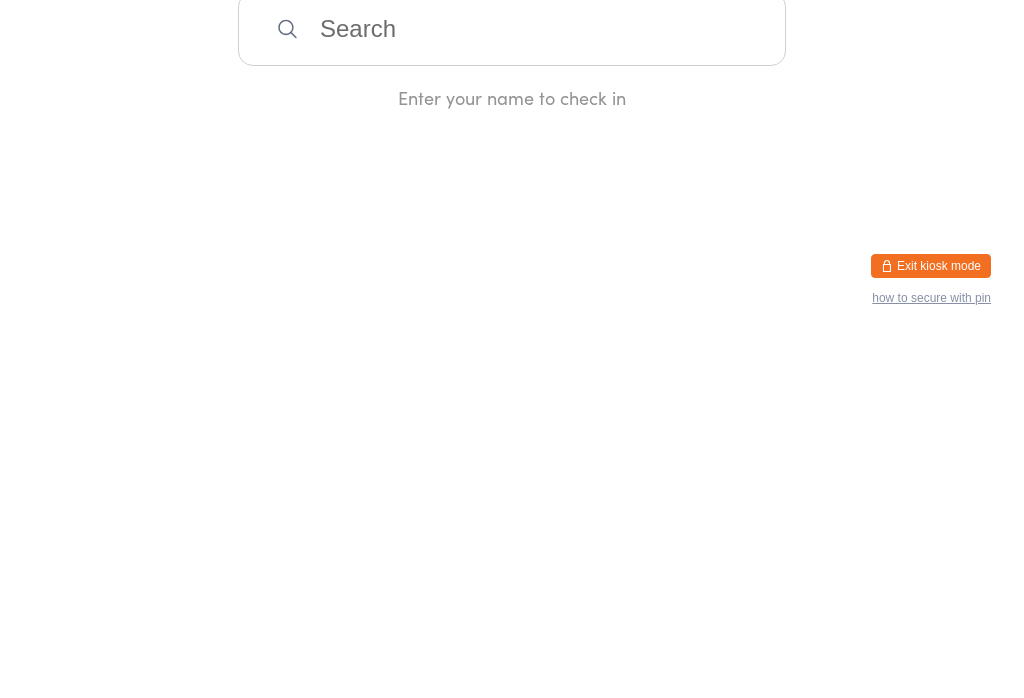click at bounding box center (512, 389) 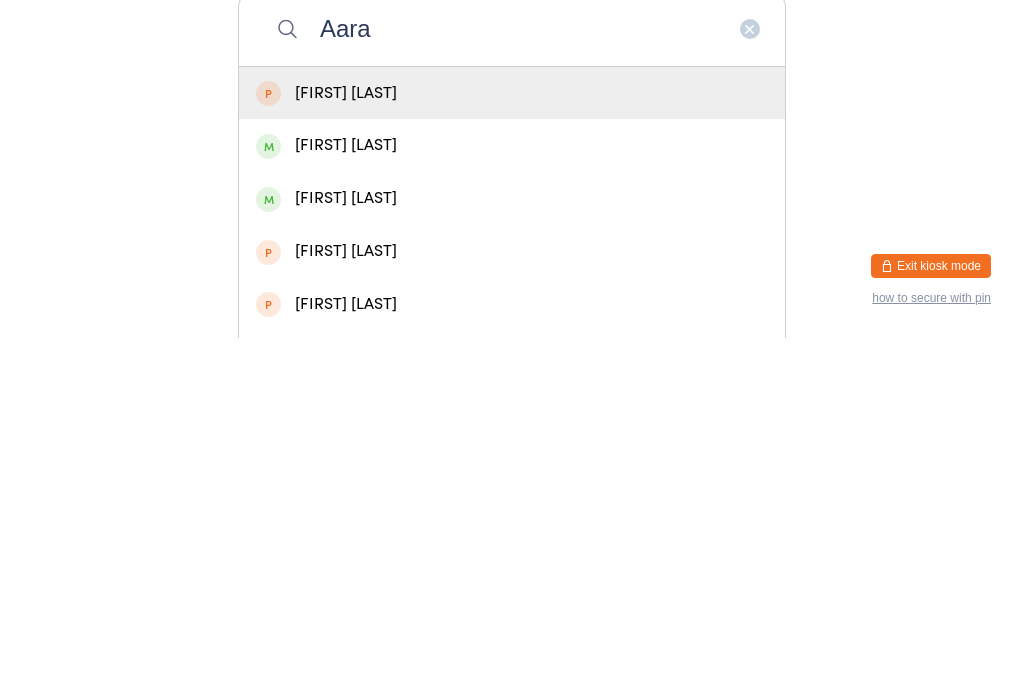 type on "Aara" 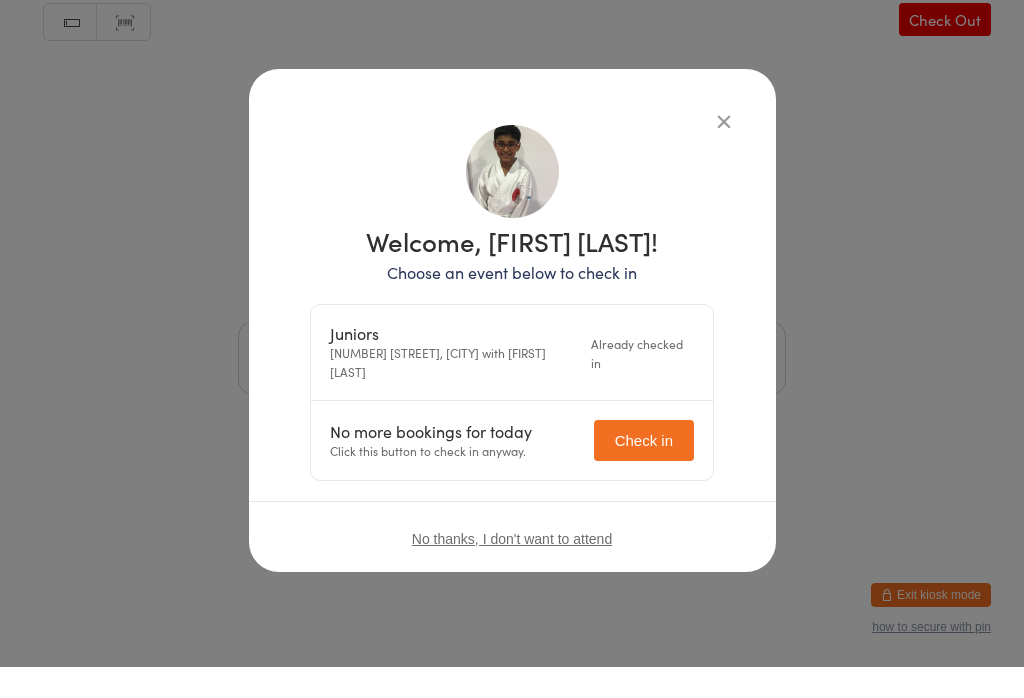 click on "Check in" at bounding box center [644, 471] 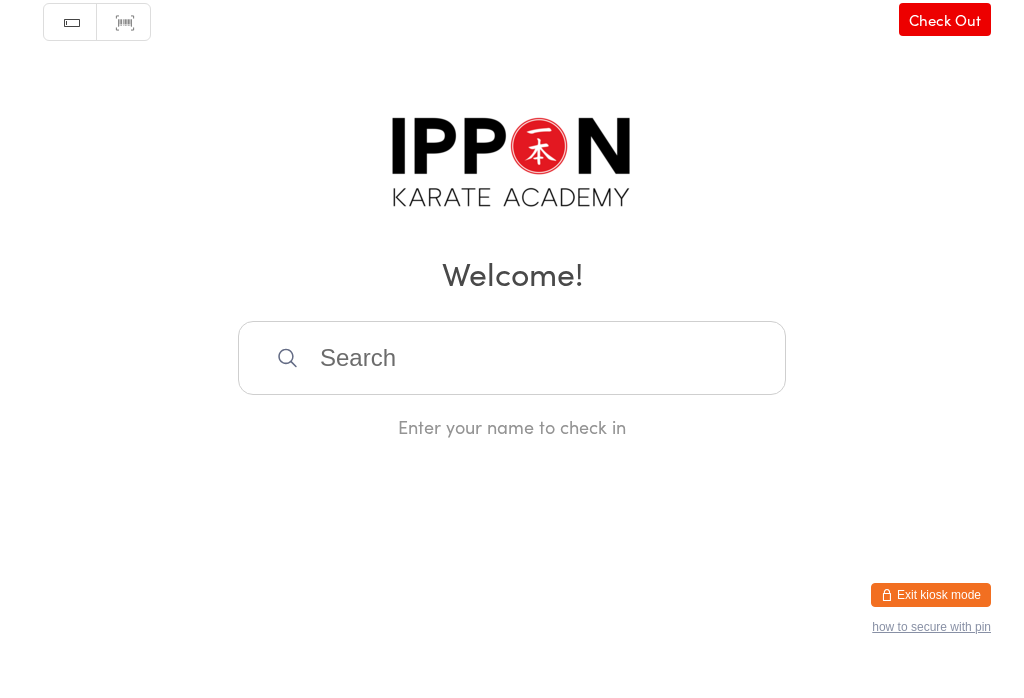 click at bounding box center (512, 389) 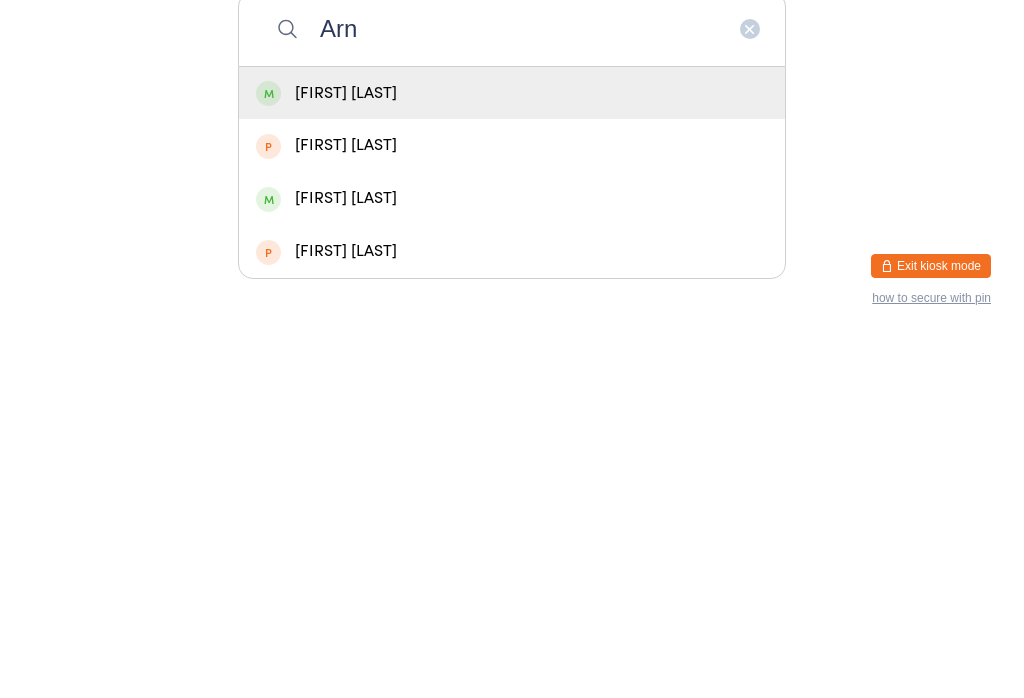 type on "Arn" 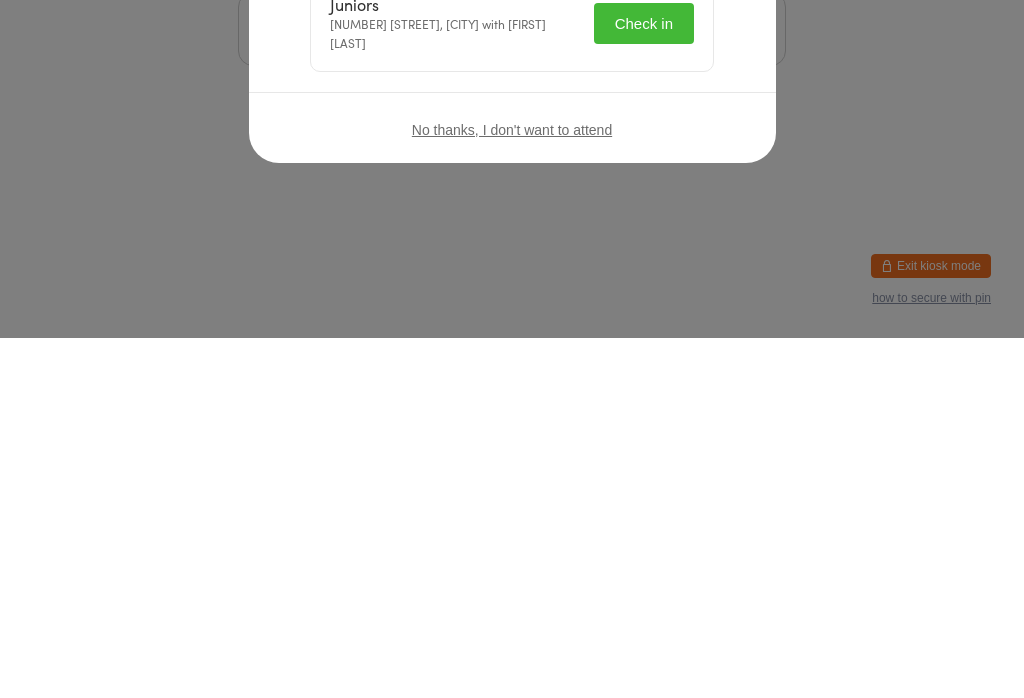click on "No thanks, I don't want to attend" at bounding box center [512, 489] 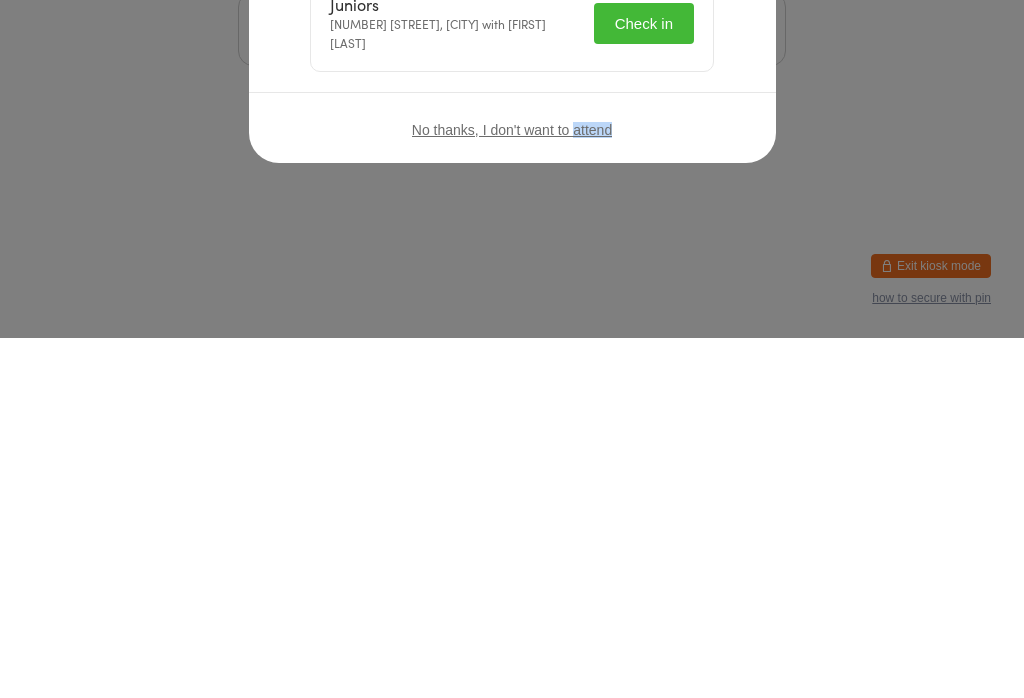 click on "No thanks, I don't want to attend" at bounding box center (512, 489) 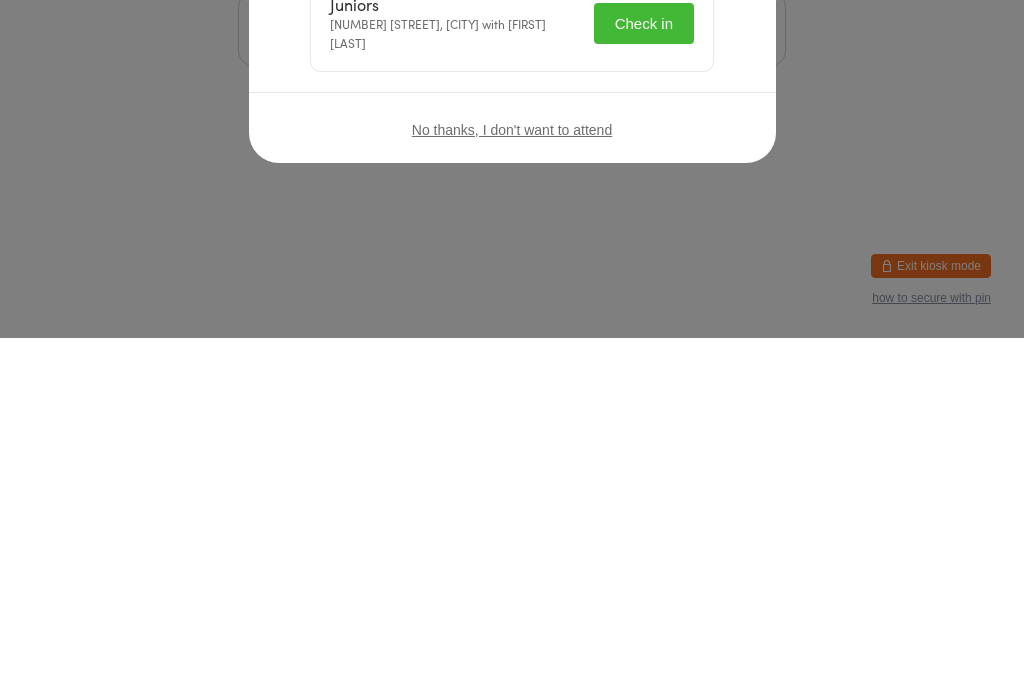click on "No thanks, I don't want to attend" at bounding box center [512, 489] 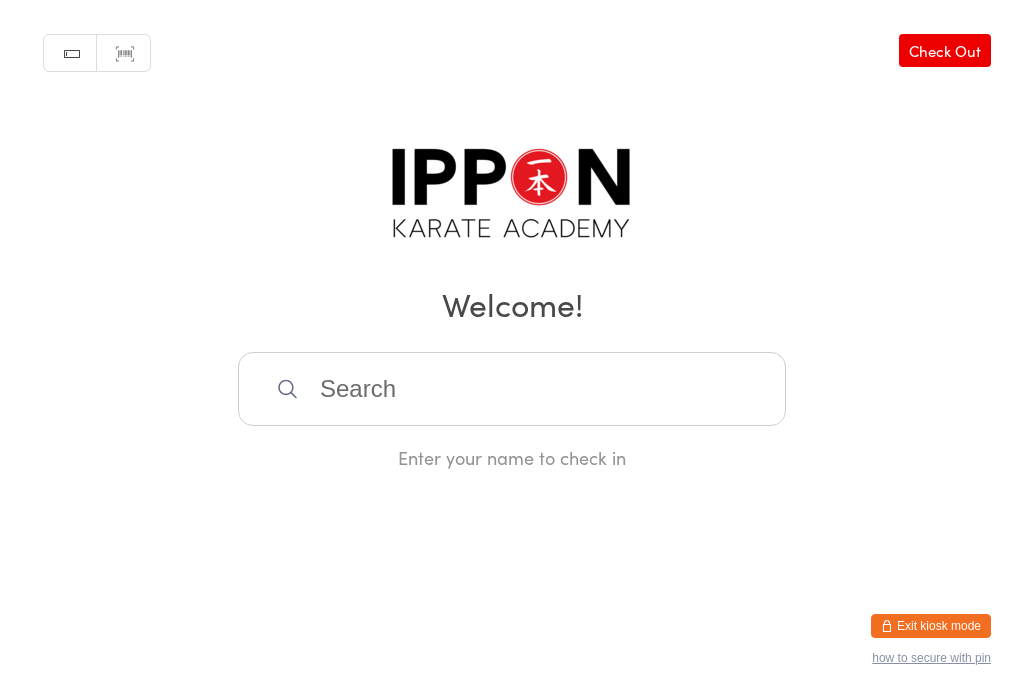 scroll, scrollTop: 273, scrollLeft: 0, axis: vertical 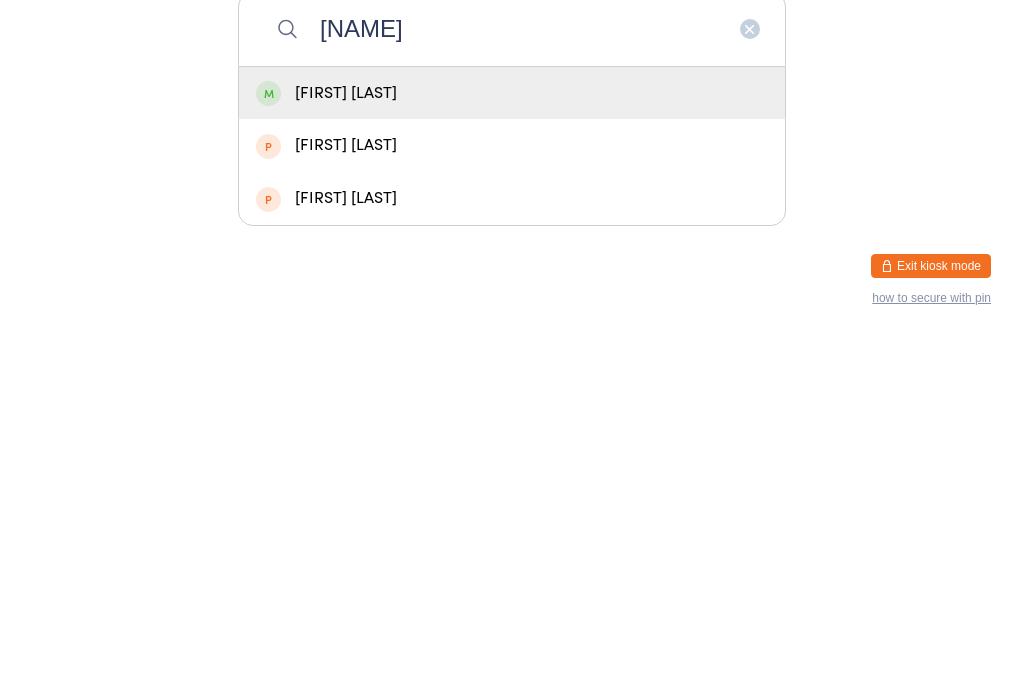 type on "[NAME]" 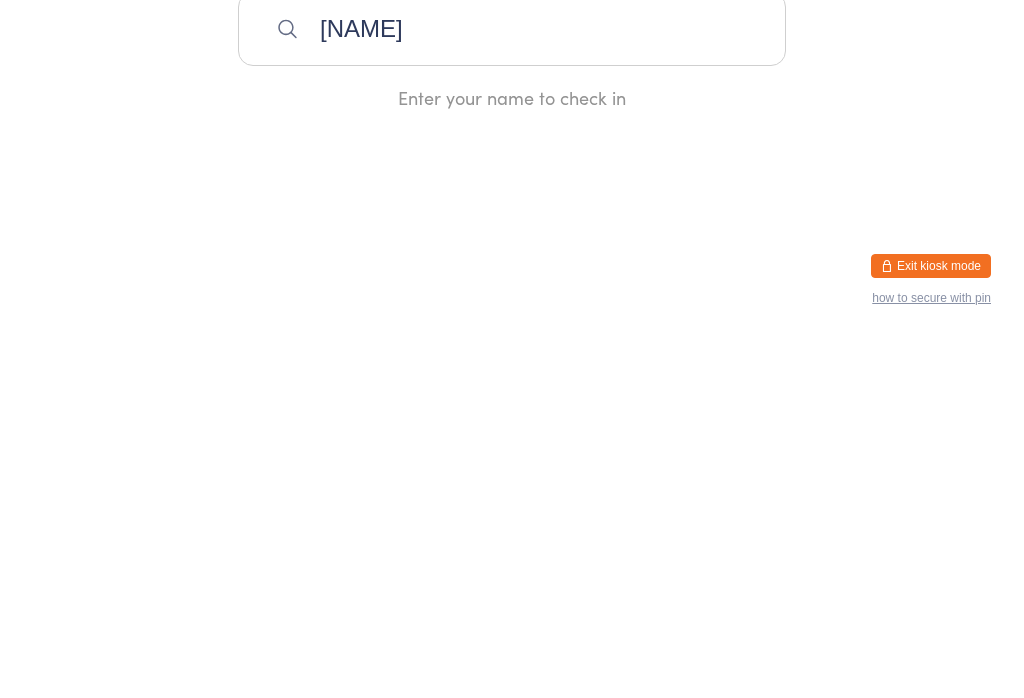 type 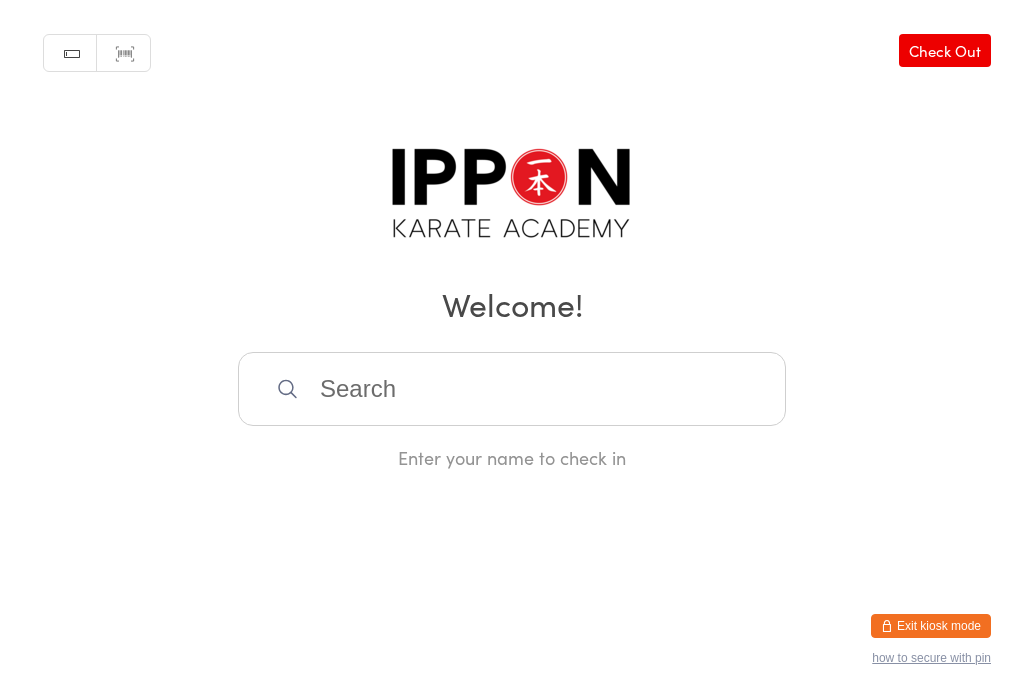 scroll, scrollTop: 0, scrollLeft: 0, axis: both 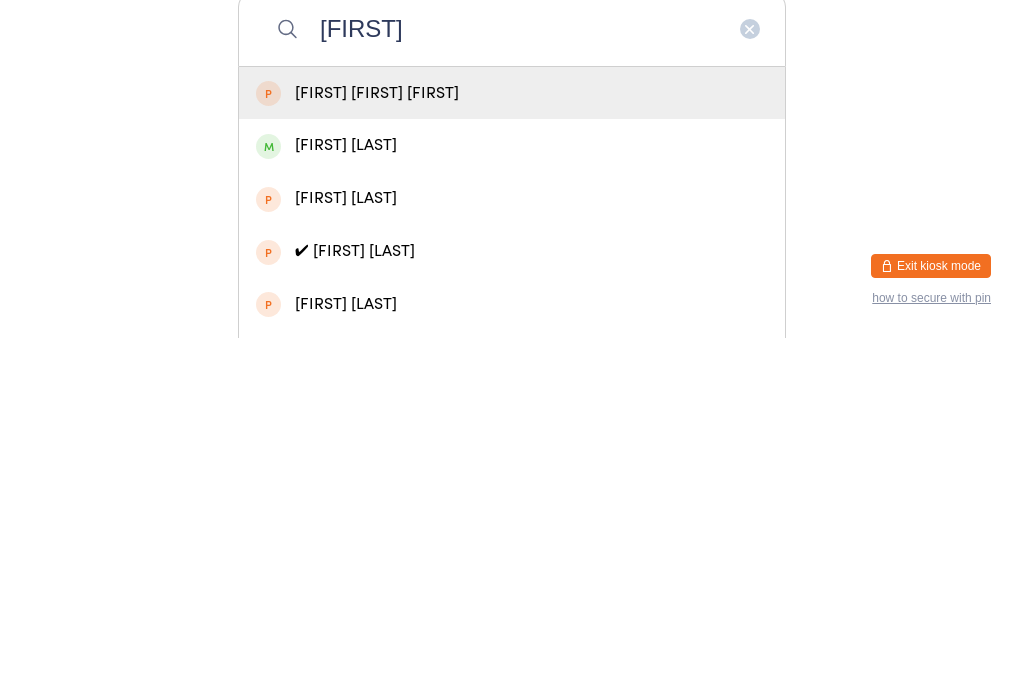 type on "George" 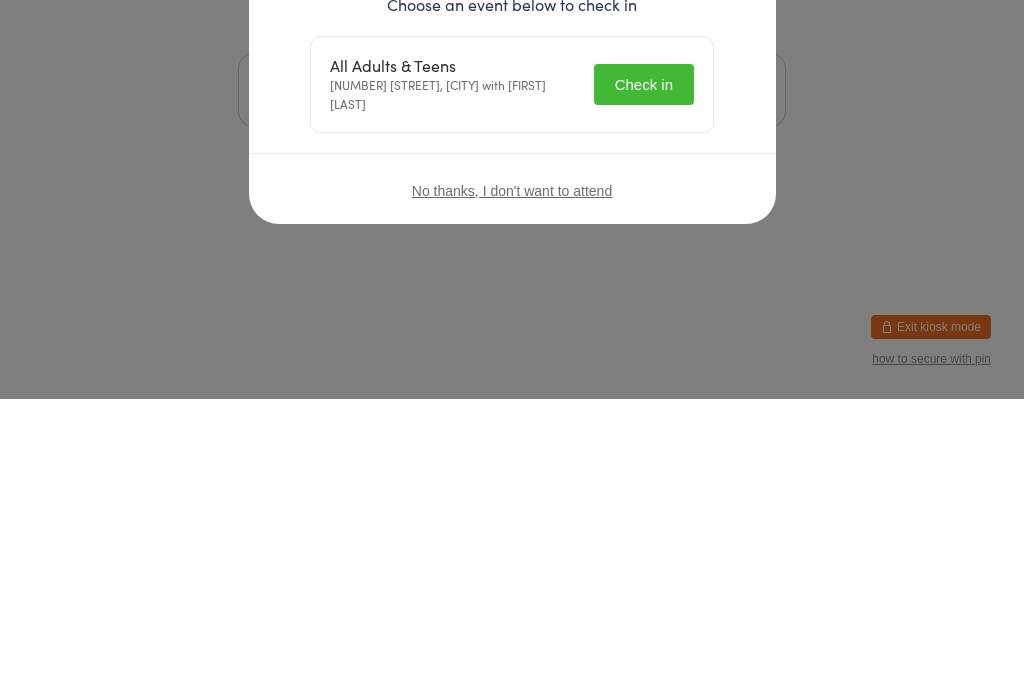 click on "Welcome, George Stefanovski! Choose an event below to check in All Adults & Teens 96 Triholm Avenue, Laverton with Georgia Thornton Check in No thanks, I don't want to attend" at bounding box center (512, 349) 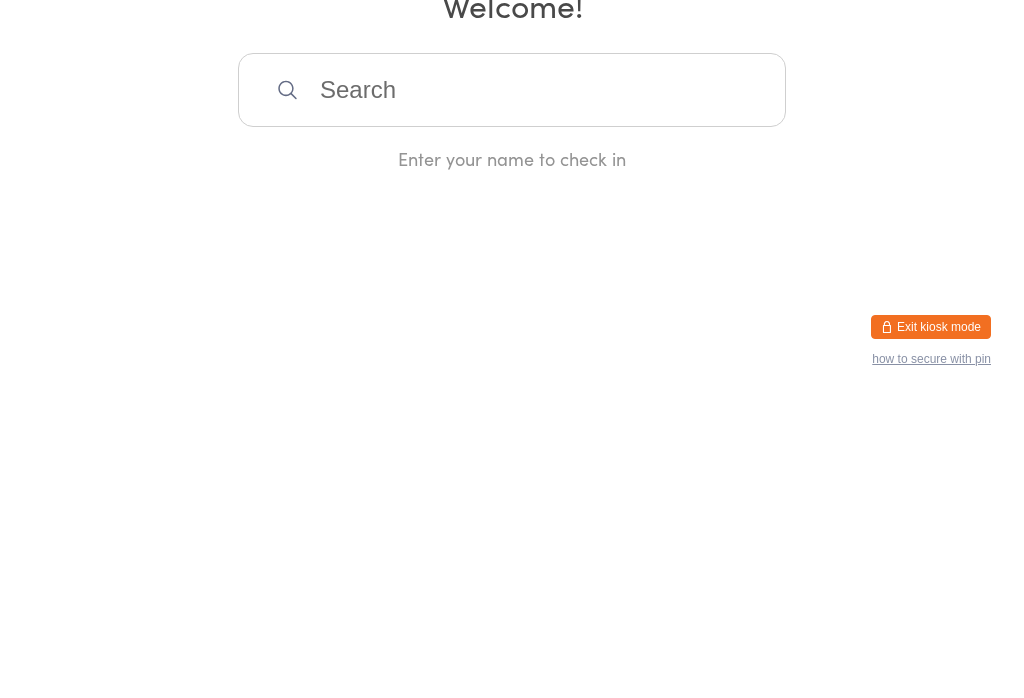 click on "You have now entered Kiosk Mode. Members will be able to check themselves in using the search field below. Click "Exit kiosk mode" below to exit Kiosk Mode at any time. Manual search Scanner input Check Out Welcome! Enter your name to check in Exit kiosk mode how to secure with pin" at bounding box center [512, 349] 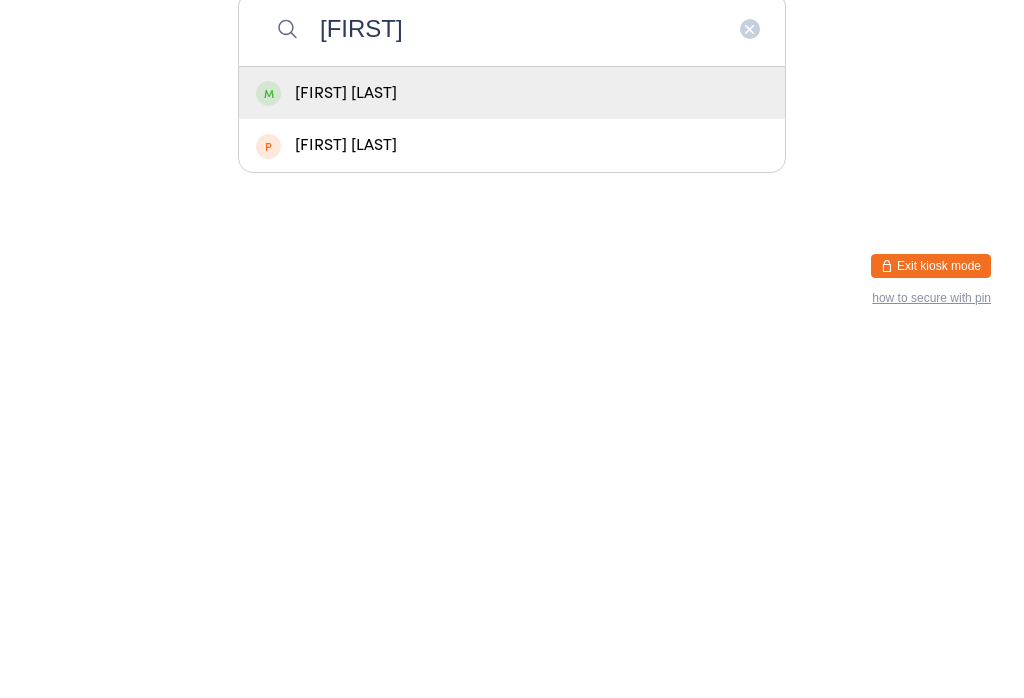 type on "Sil" 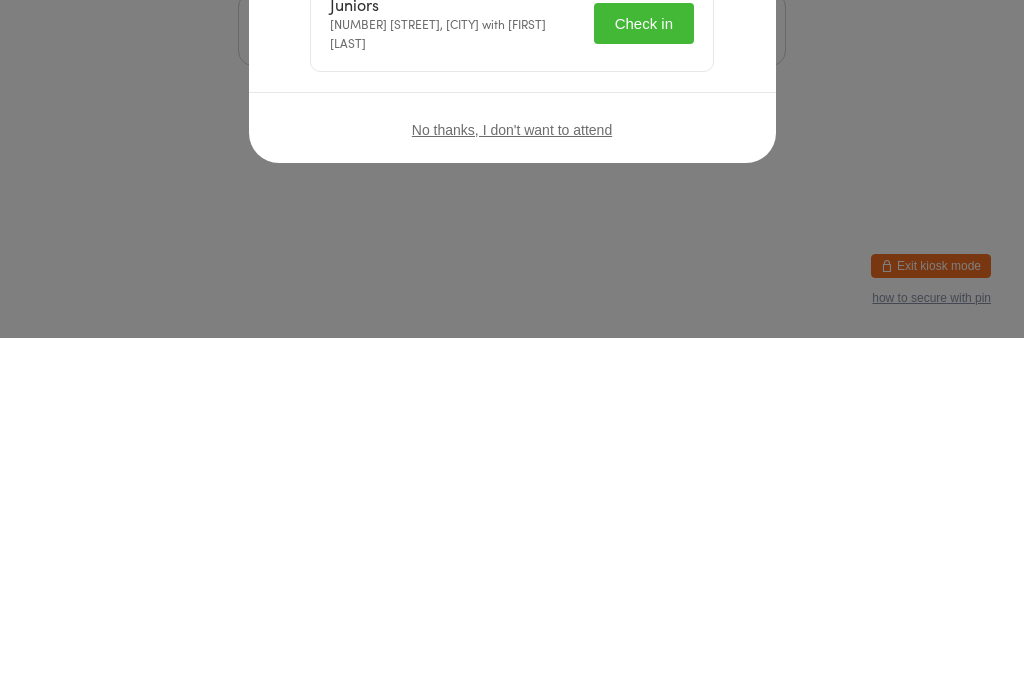 click on "No thanks, I don't want to attend" at bounding box center [512, 489] 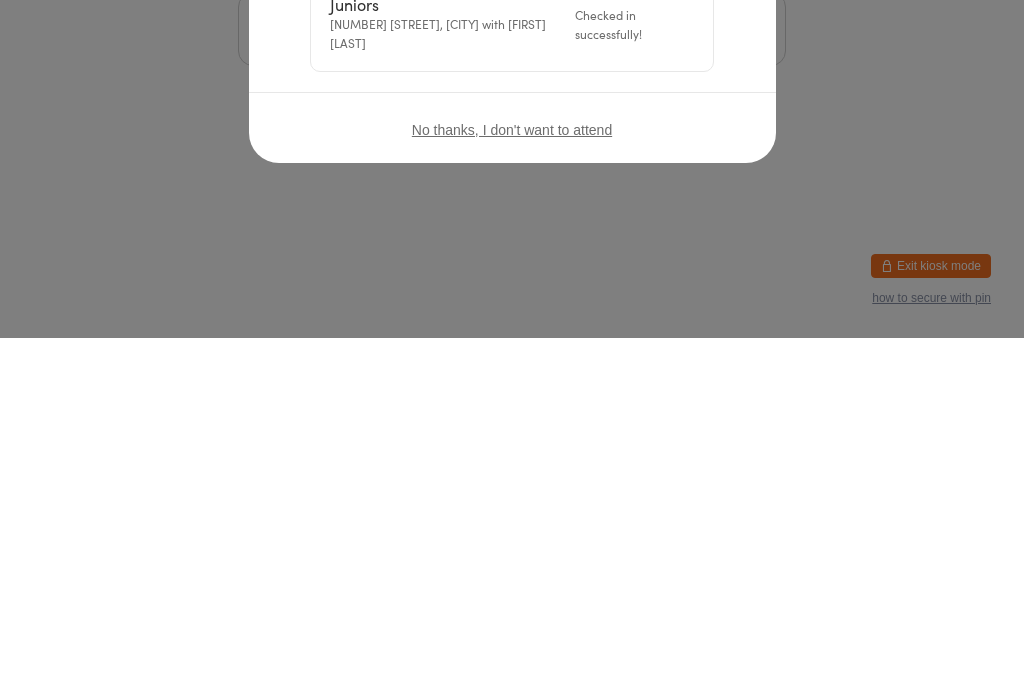 click at bounding box center (724, 152) 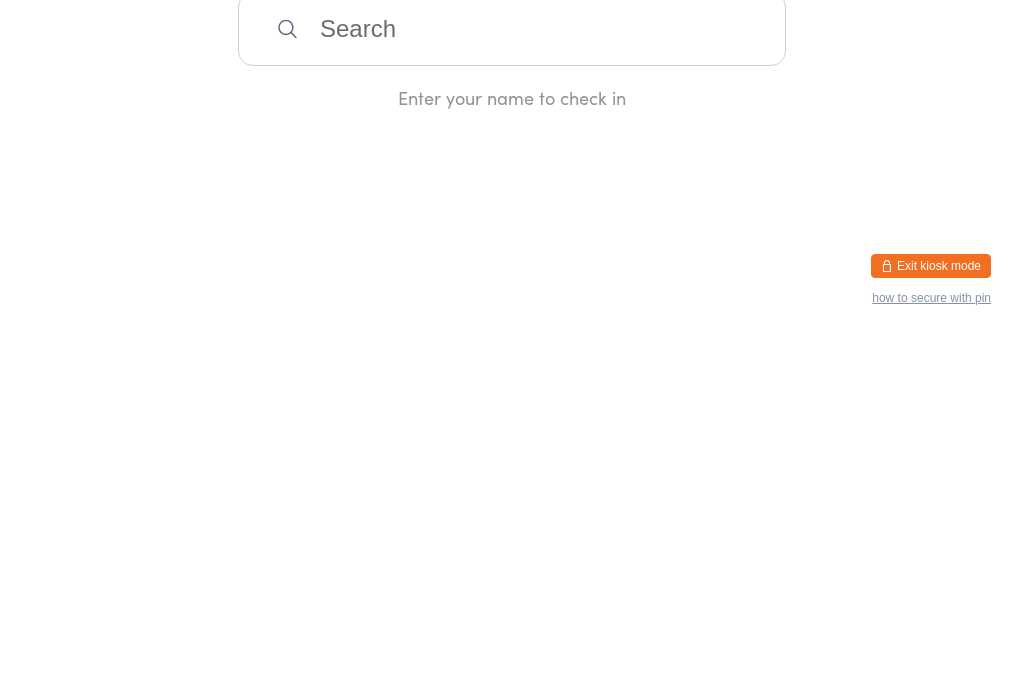 click at bounding box center (512, 389) 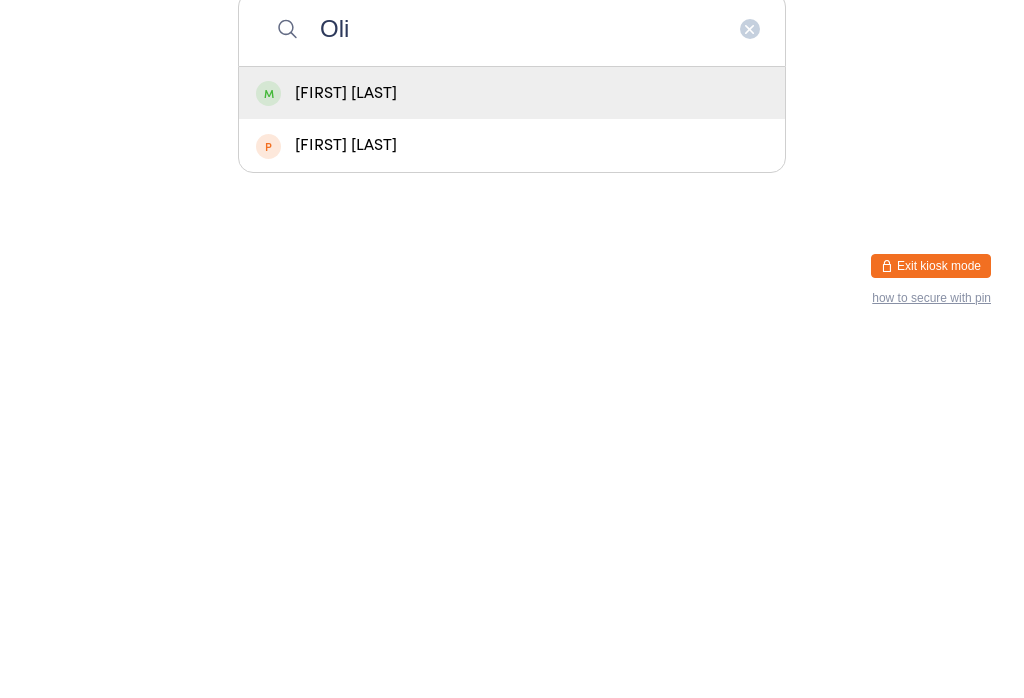 type on "Oli" 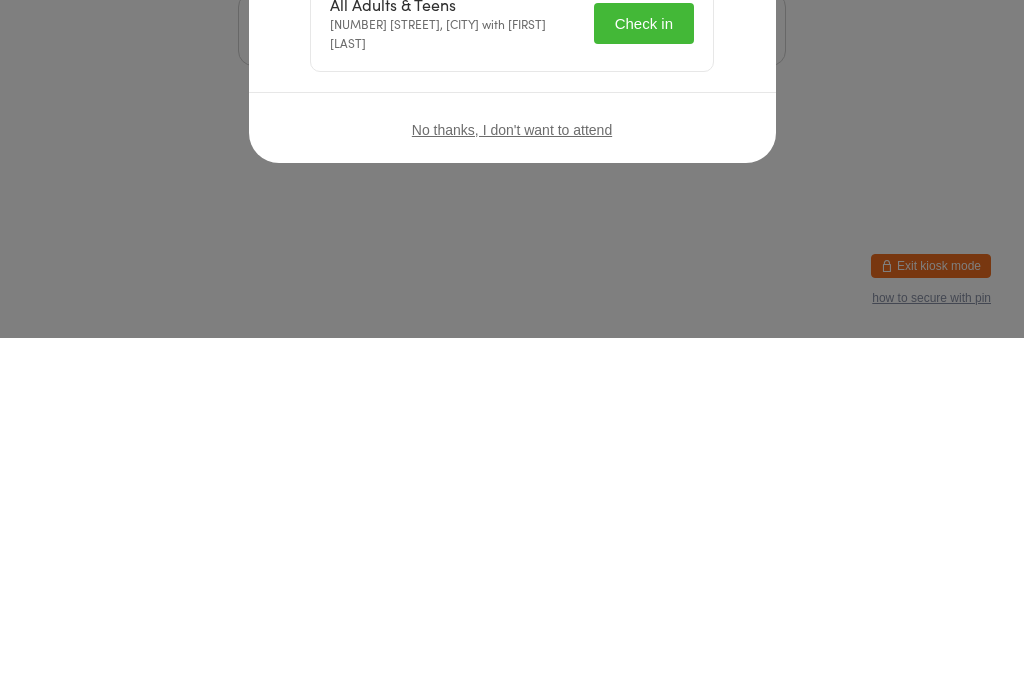 click on "Check in" at bounding box center (644, 383) 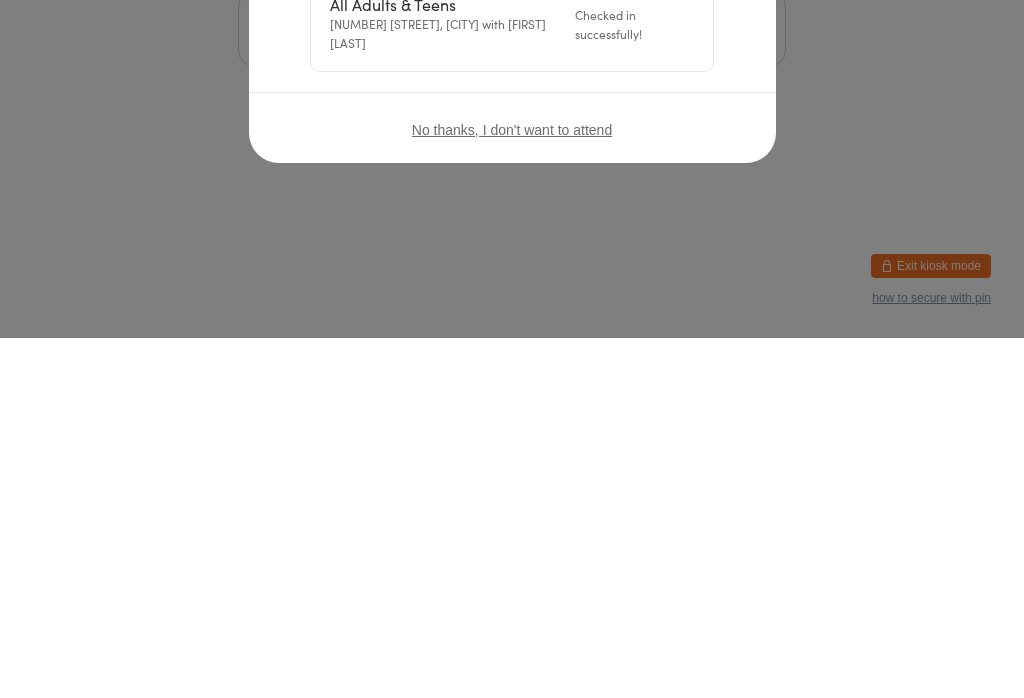 click at bounding box center (724, 152) 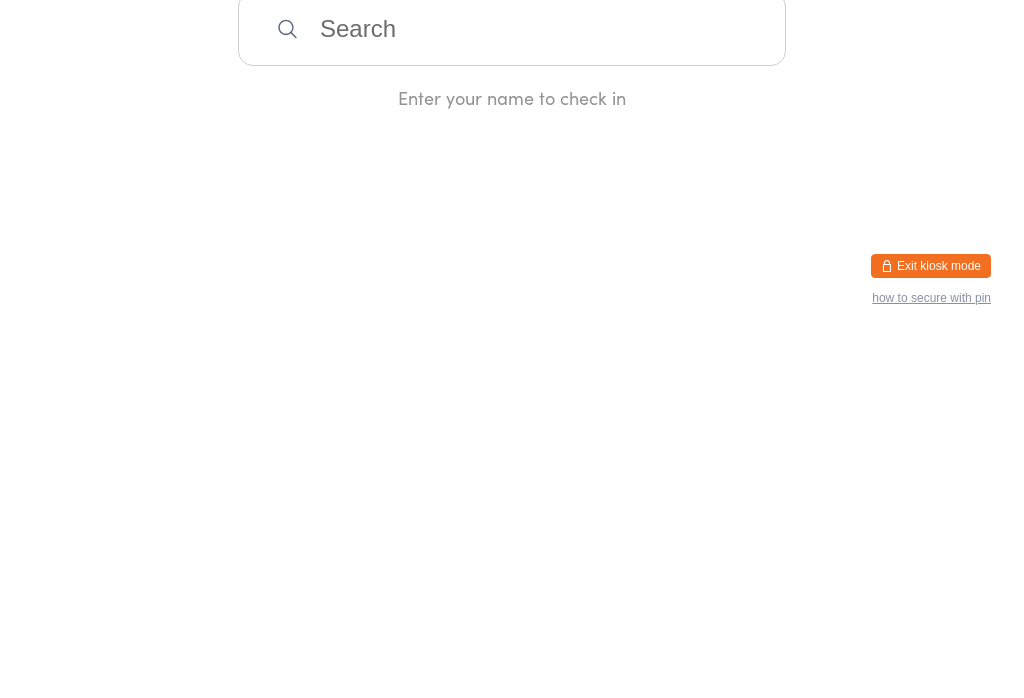 click at bounding box center (512, 389) 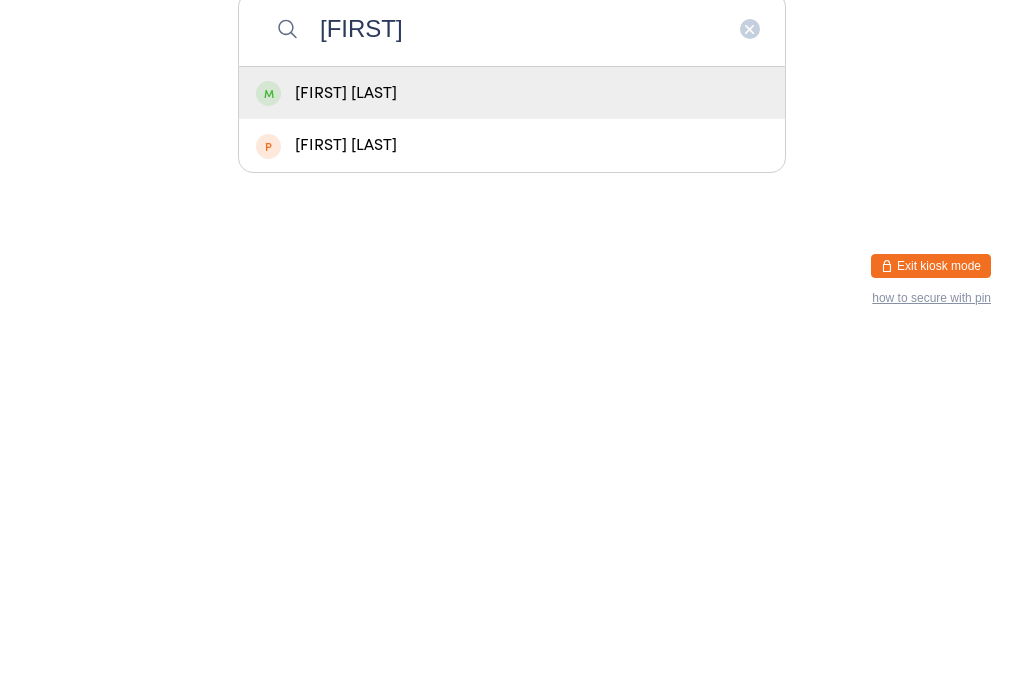 type on "Zahin" 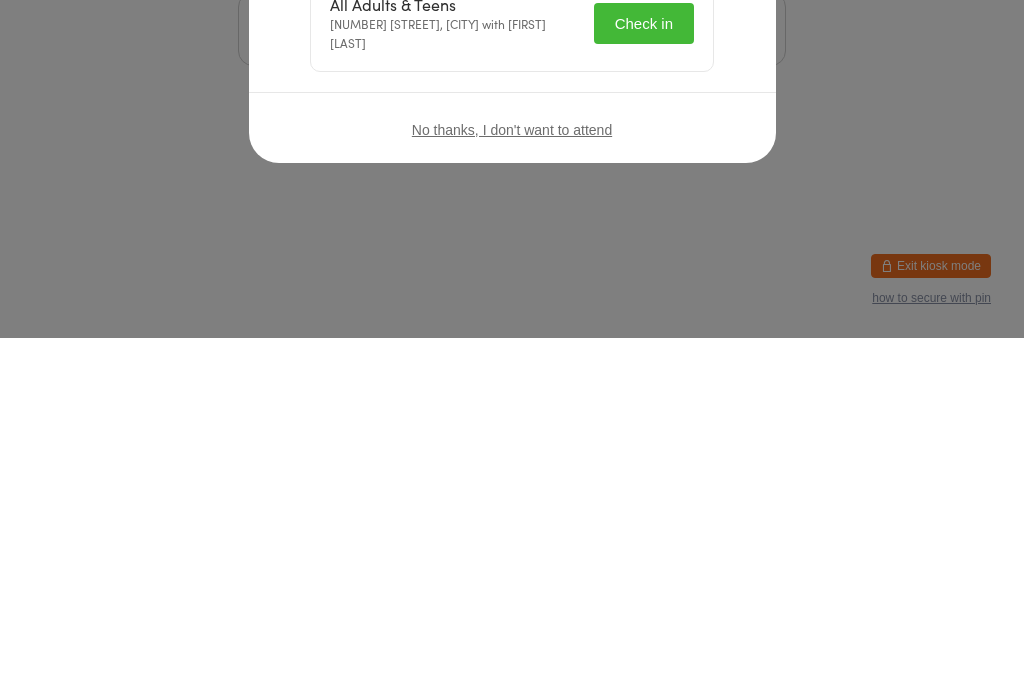 click on "Check in" at bounding box center [644, 383] 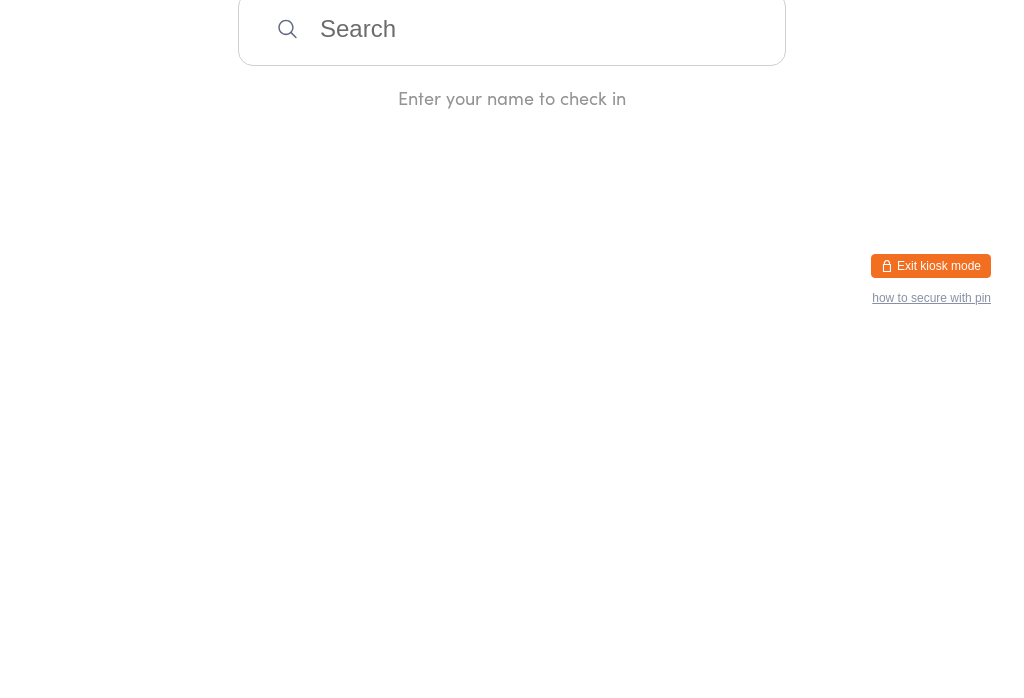 click at bounding box center [512, 389] 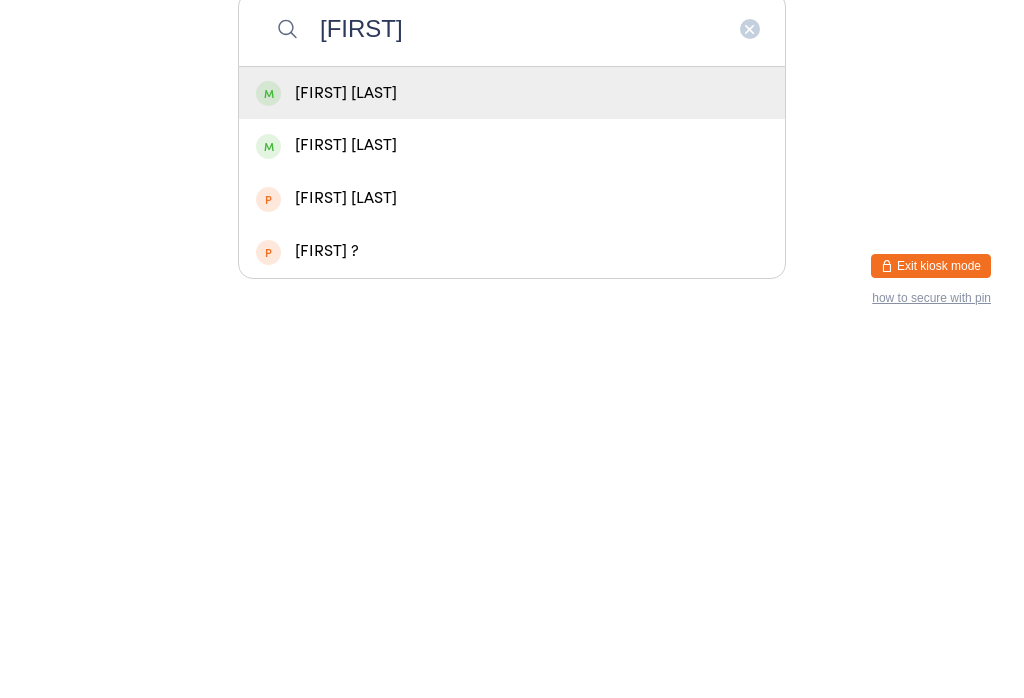 type on "Asht" 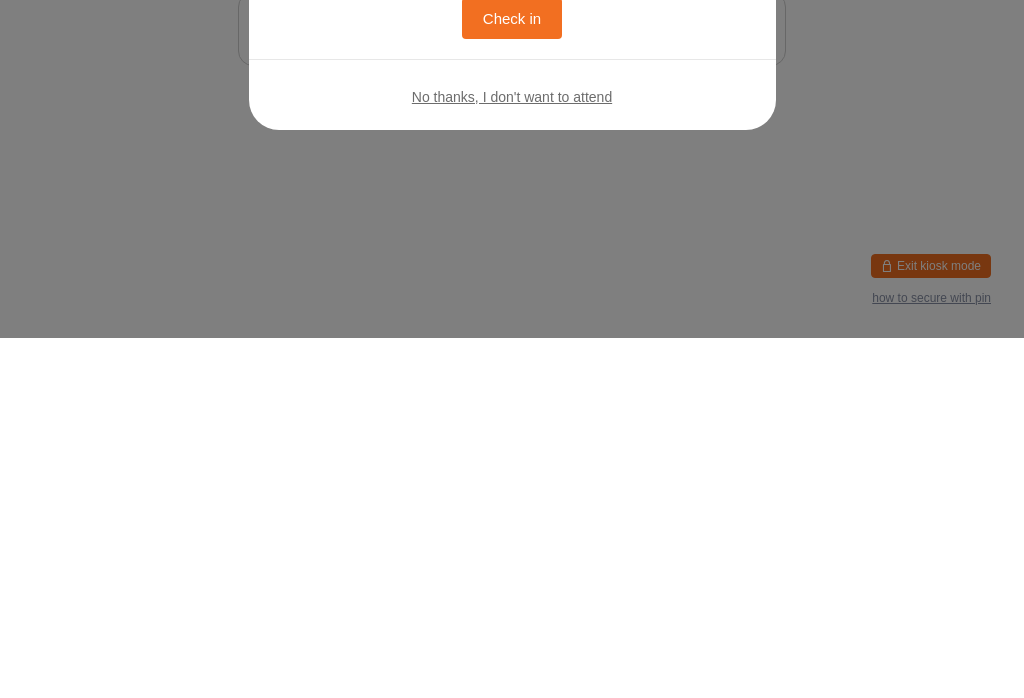 click on "Check in" at bounding box center (512, 378) 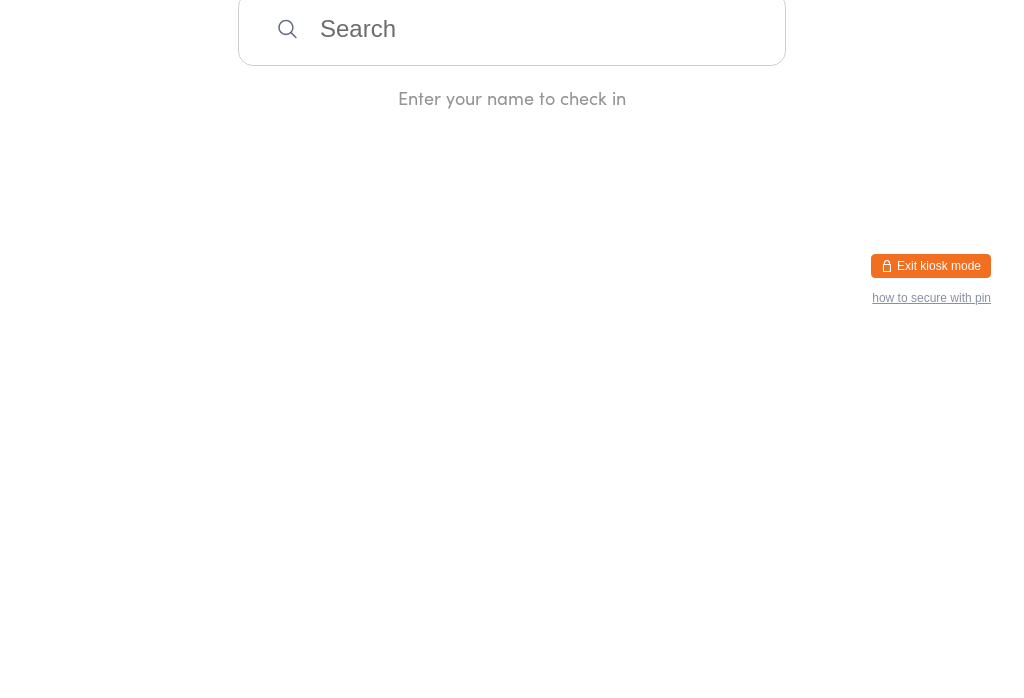 click at bounding box center (512, 389) 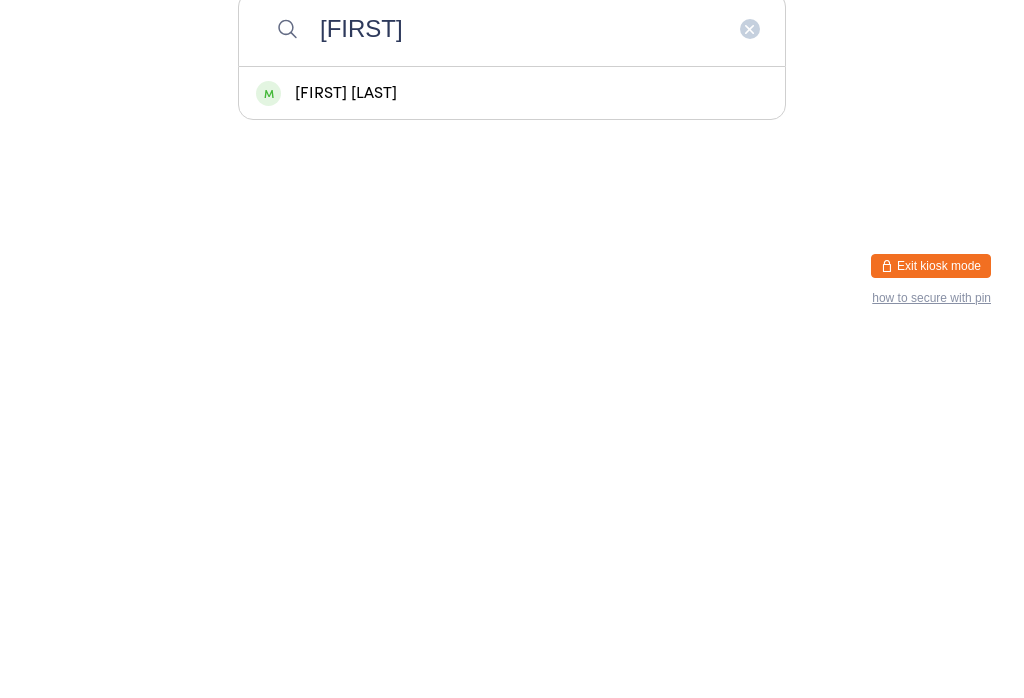 type on "Reiko" 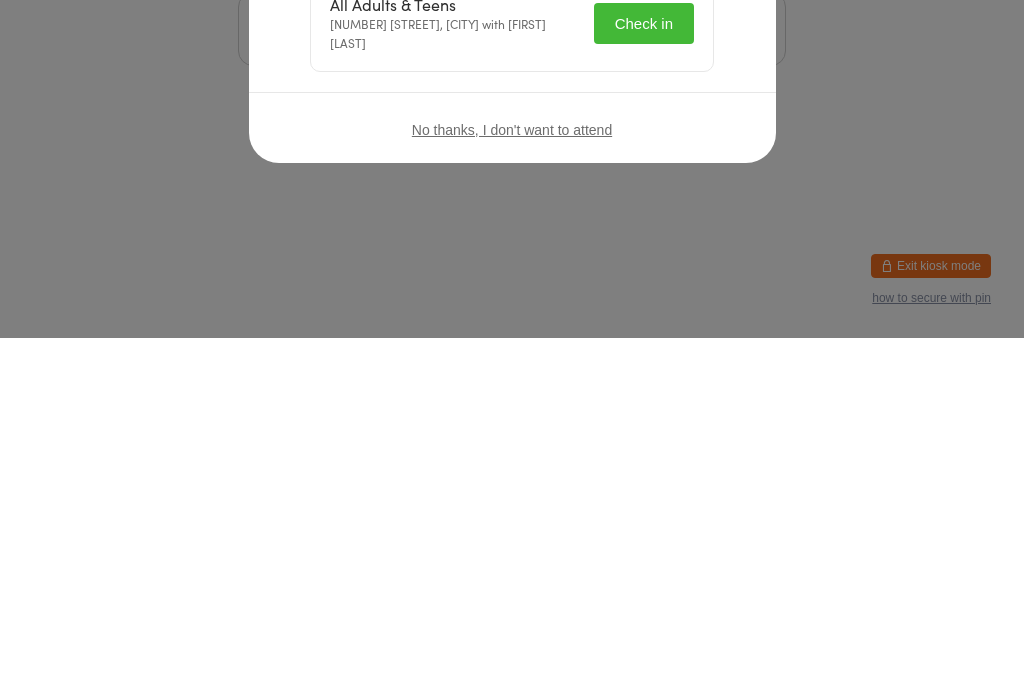 click on "Check in" at bounding box center (644, 383) 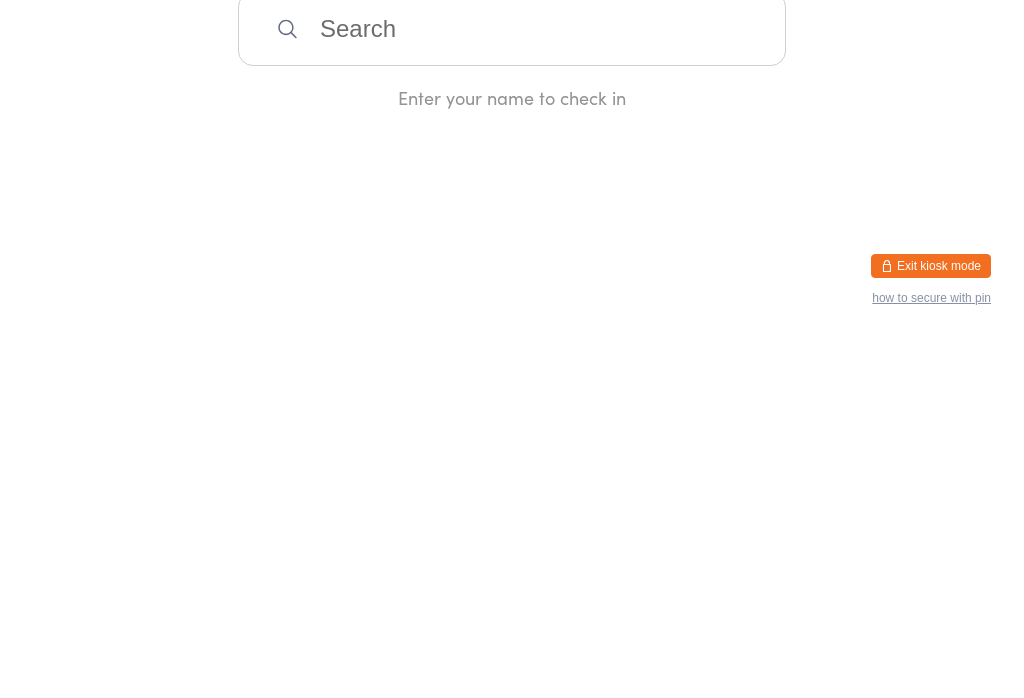 click at bounding box center [512, 389] 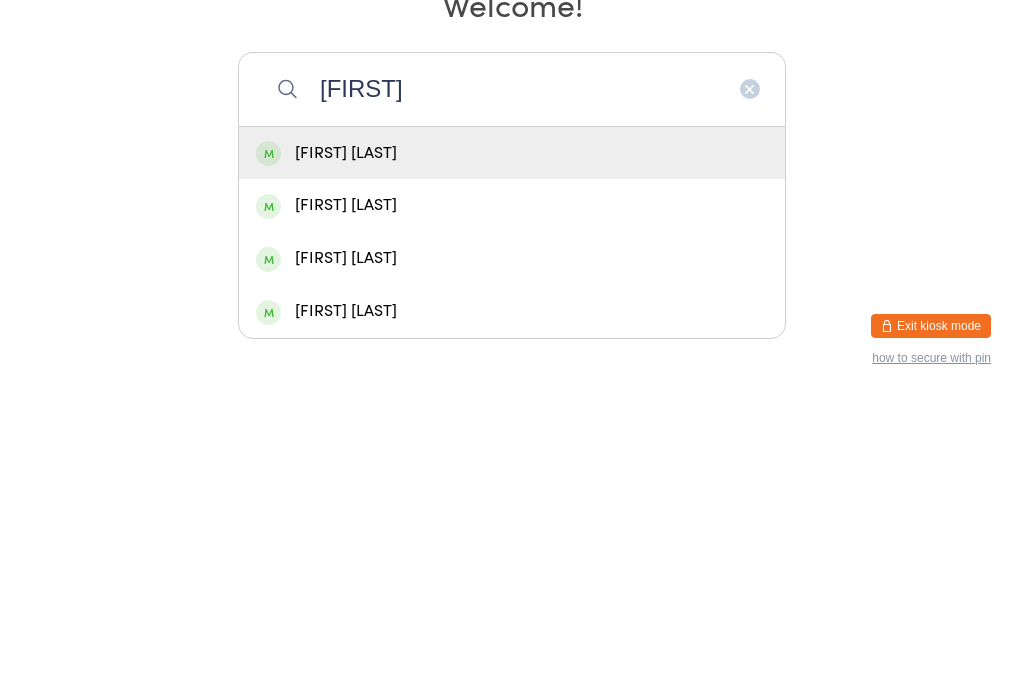 type on "Kain" 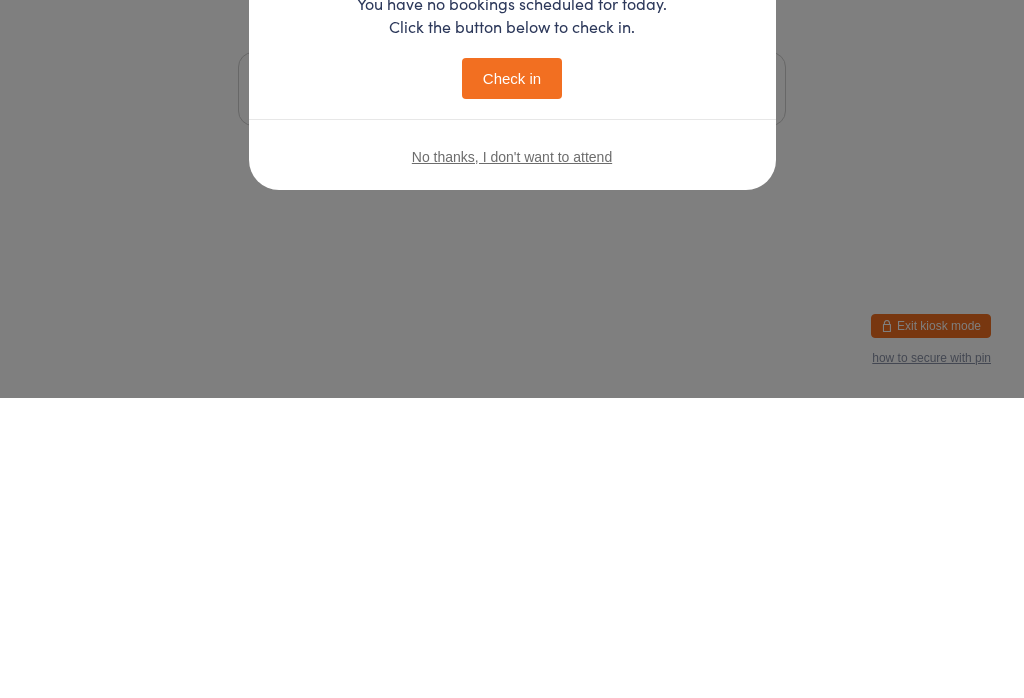 click on "Welcome, Kain! You have no bookings scheduled for today. Click the button below to check in. Check in No thanks, I don't want to attend" at bounding box center (512, 349) 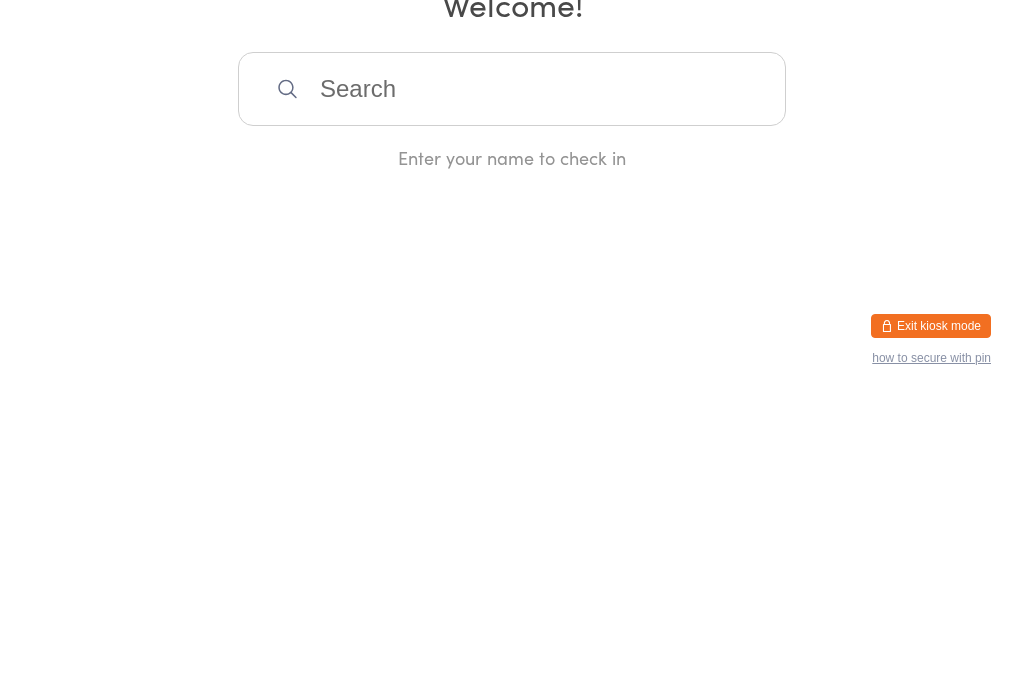 click at bounding box center [512, 389] 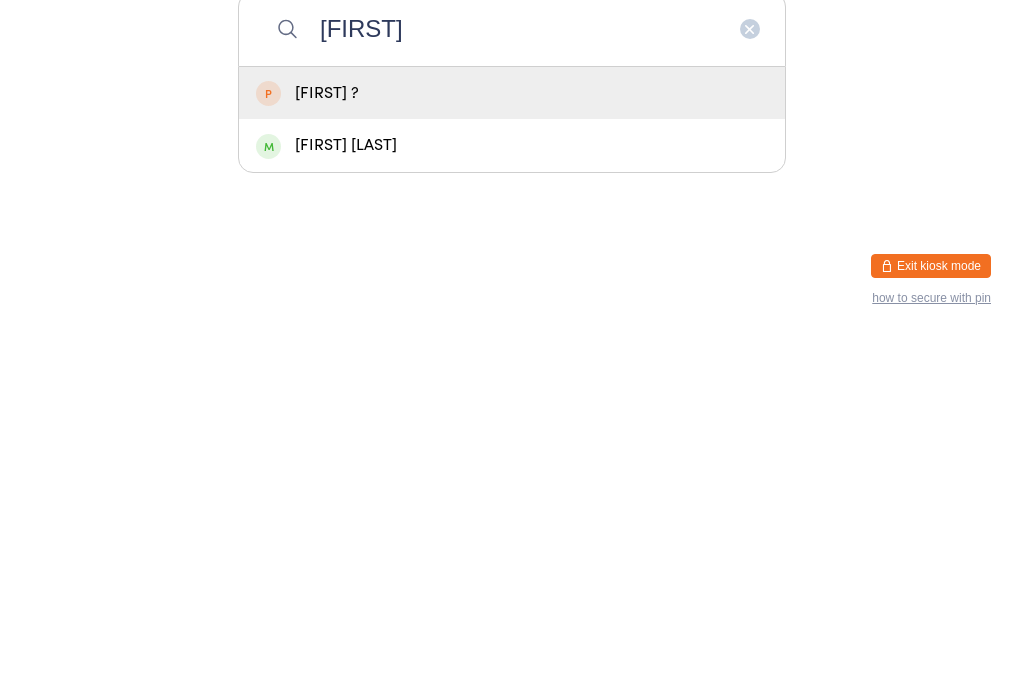 type on "Kir" 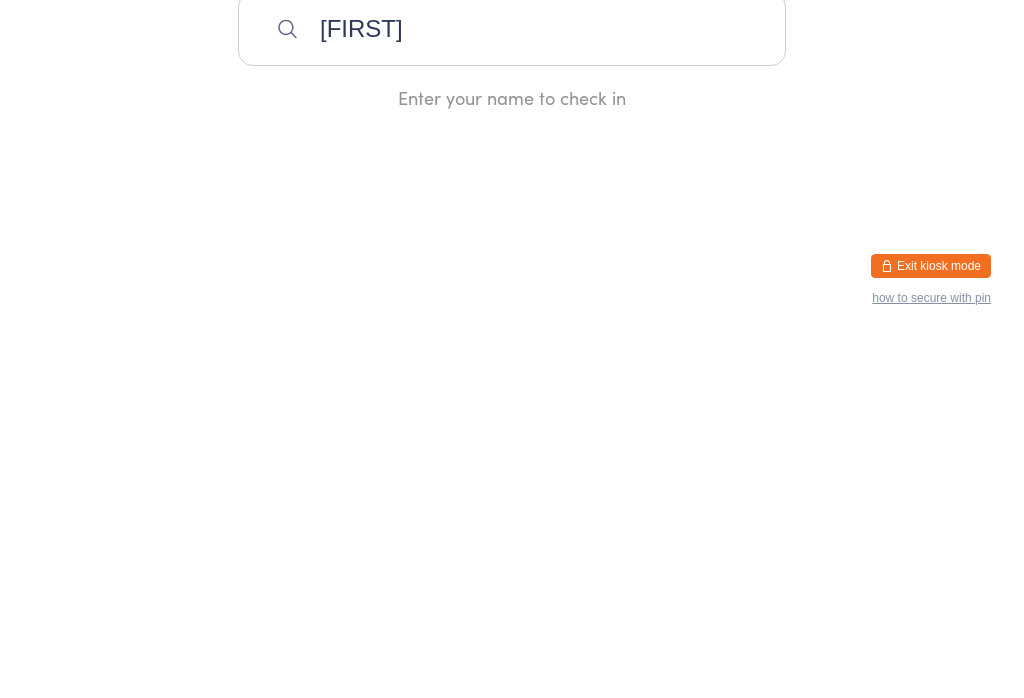 type 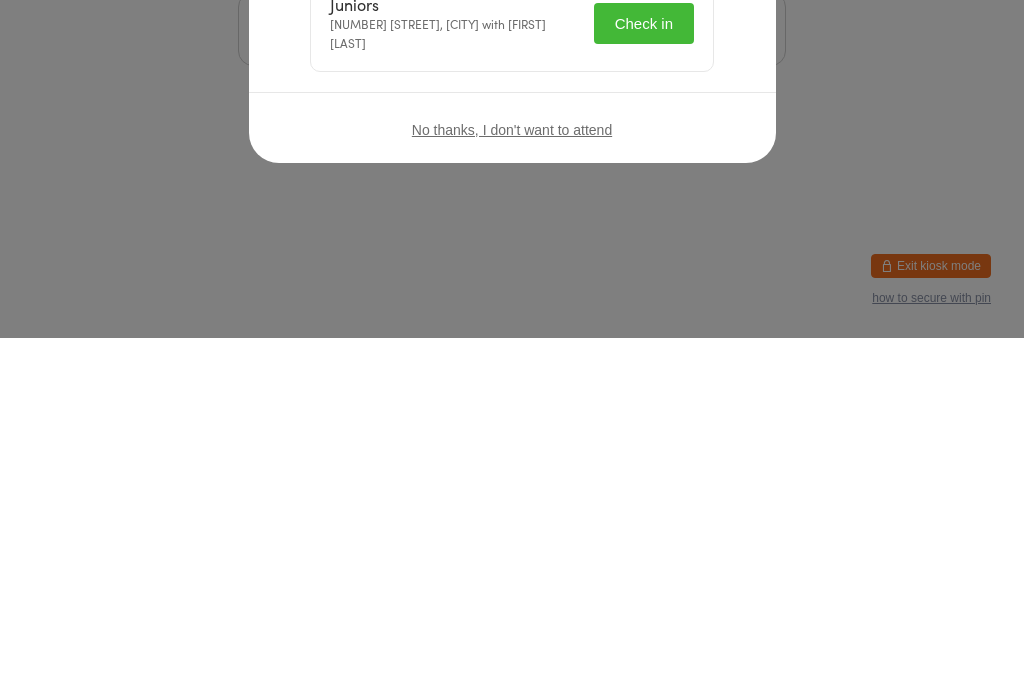 click on "Welcome, Kiran Bassi! Choose an event below to check in Juniors 96 Triholm Avenue, Laverton with Georgia Thornton Check in No thanks, I don't want to attend" at bounding box center (512, 341) 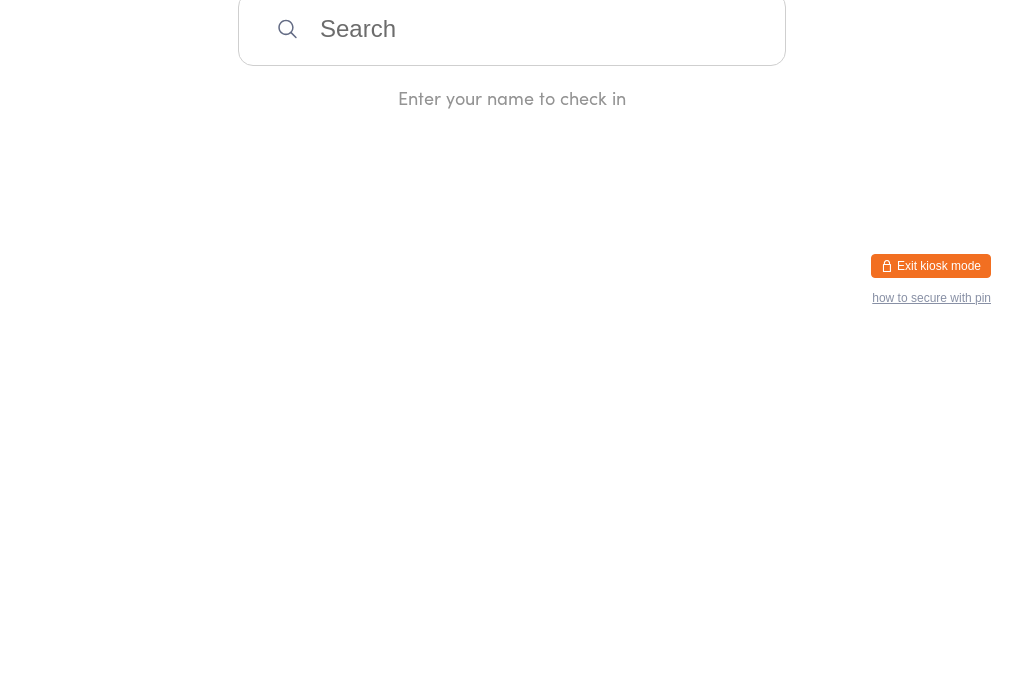 click on "Manual search Scanner input Check Out Welcome! Enter your name to check in" at bounding box center [512, 235] 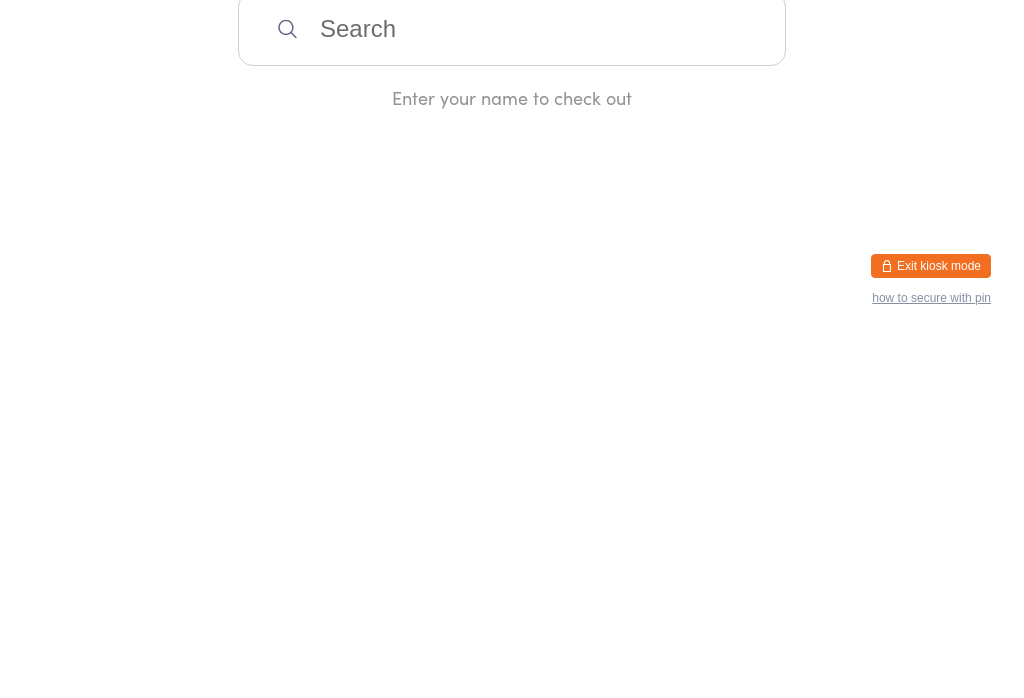 click at bounding box center (512, 389) 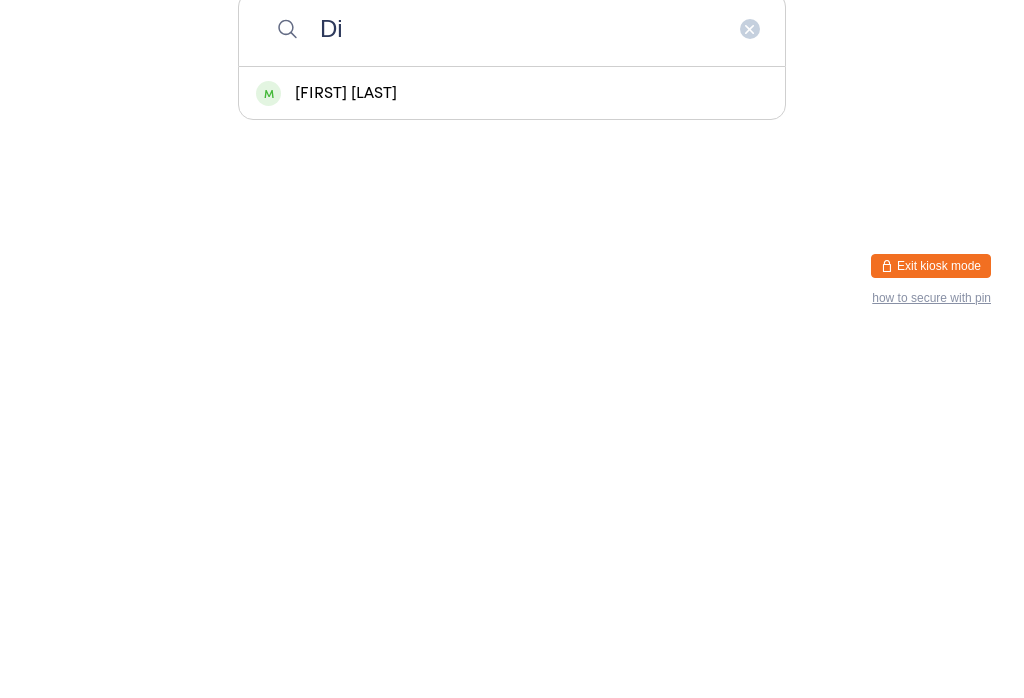type on "Di" 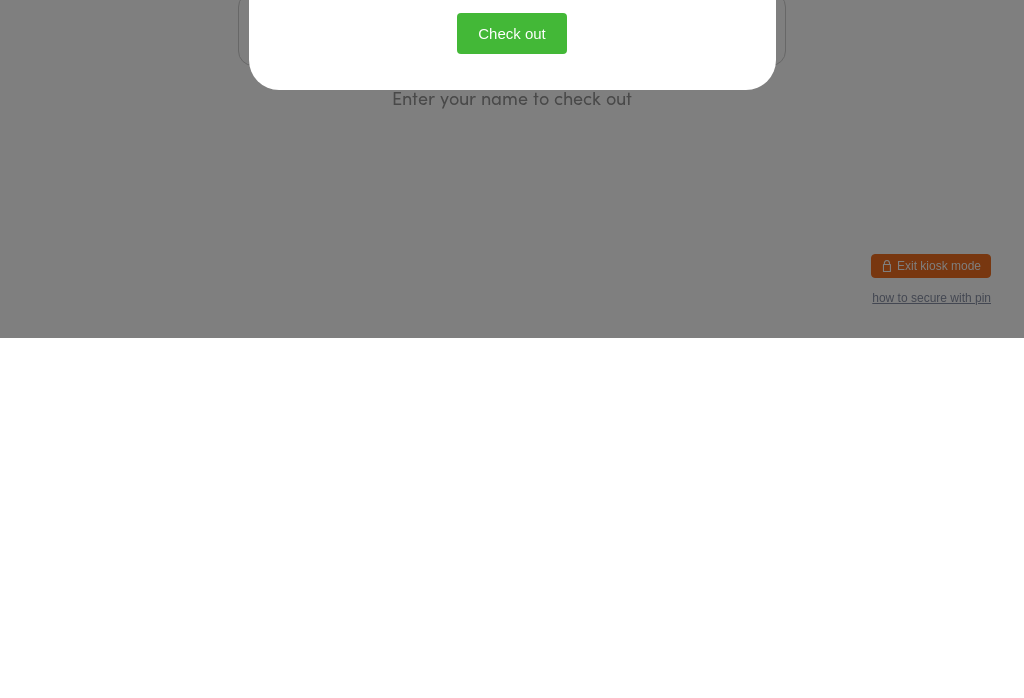 click on "Check out" at bounding box center [512, 393] 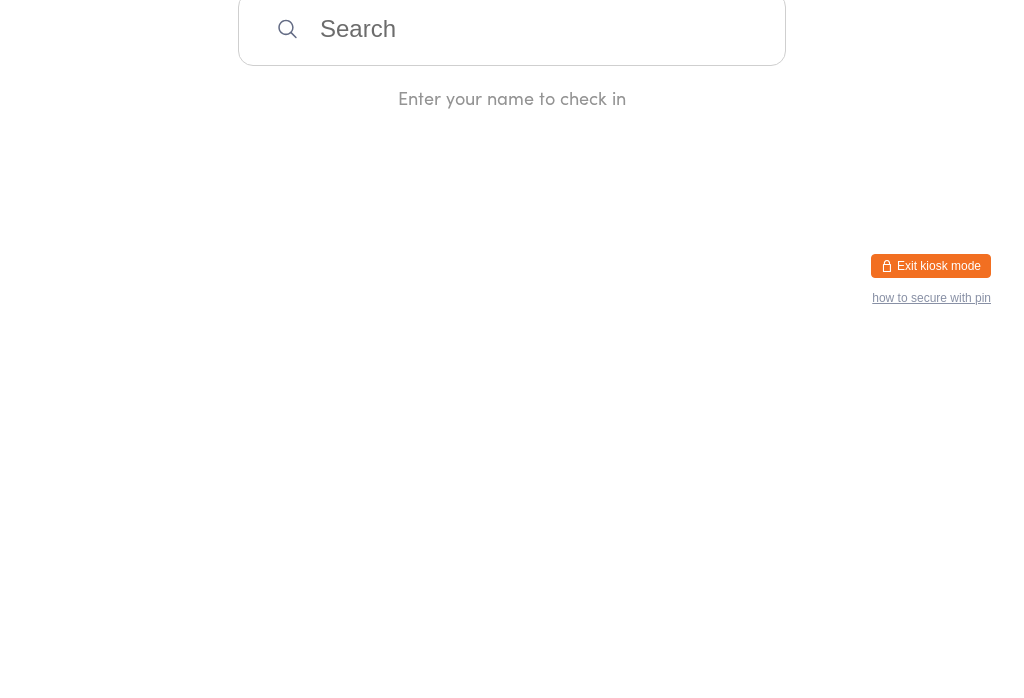 click at bounding box center (512, 389) 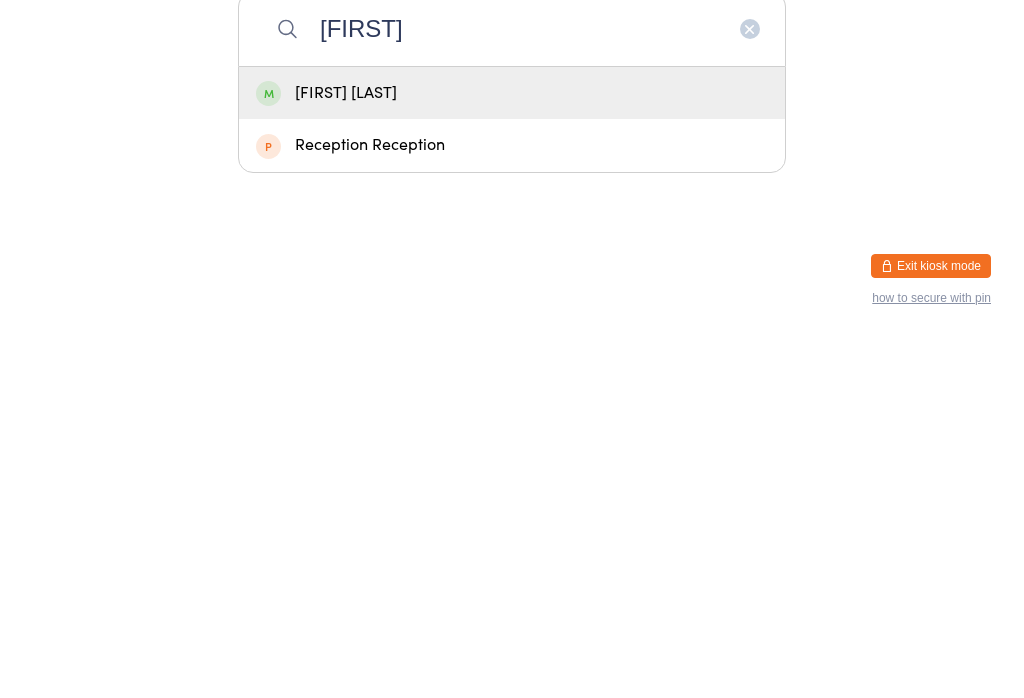type on "[NAME]" 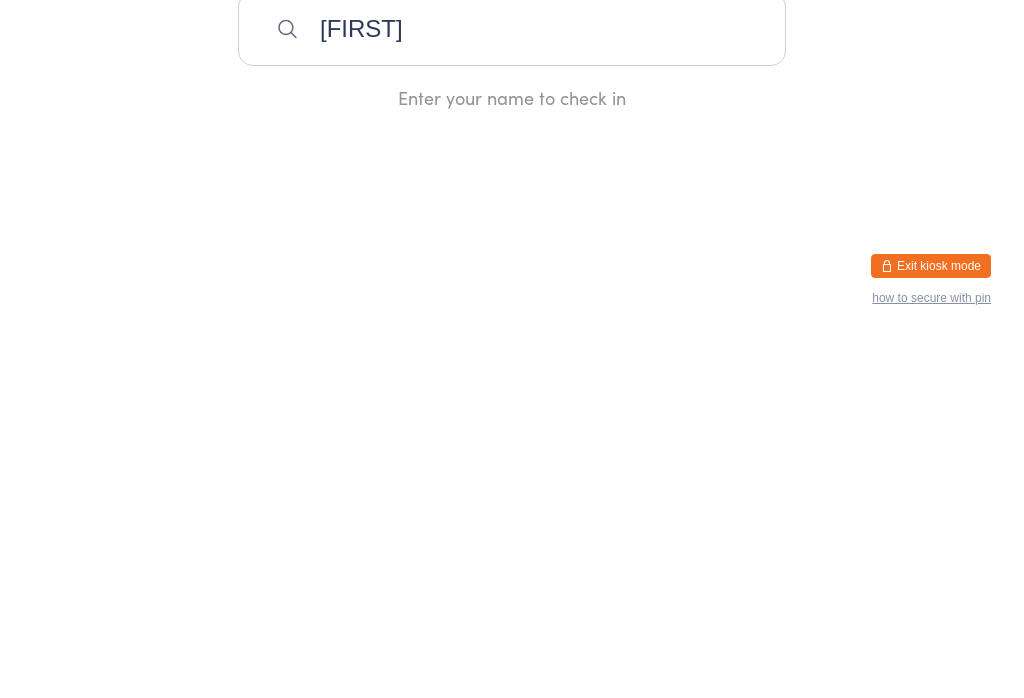 type 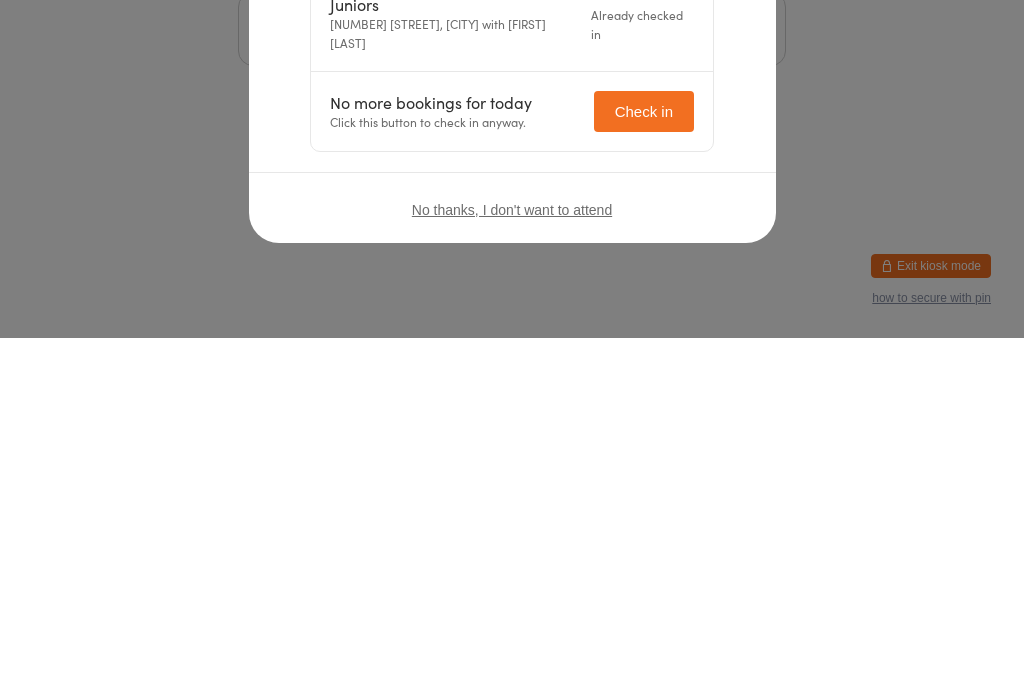 click on "Welcome, Reyansh Singh! Choose an event below to check in Juniors 96 Triholm Avenue, Laverton with Georgia Thornton Already checked in No more bookings for today Click this button to check in anyway. Check in" at bounding box center (512, 334) 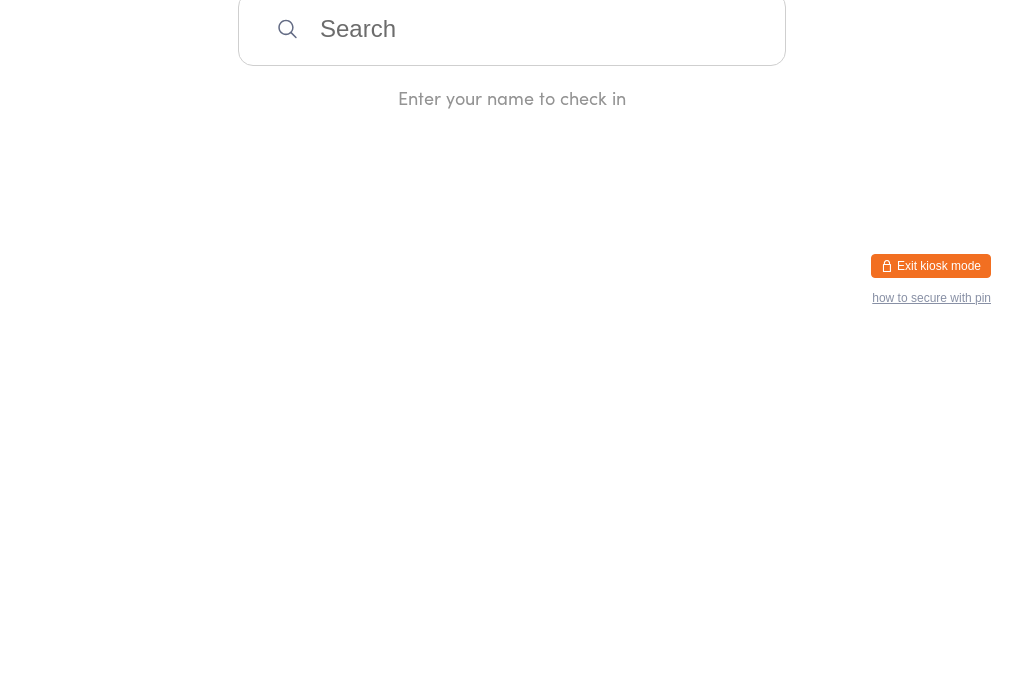 click on "You have now entered Kiosk Mode. Members will be able to check themselves in using the search field below. Click "Exit kiosk mode" below to exit Kiosk Mode at any time. Checked in successfully. Manual search Scanner input Check Out Welcome! Enter your name to check in Exit kiosk mode how to secure with pin" at bounding box center [512, 349] 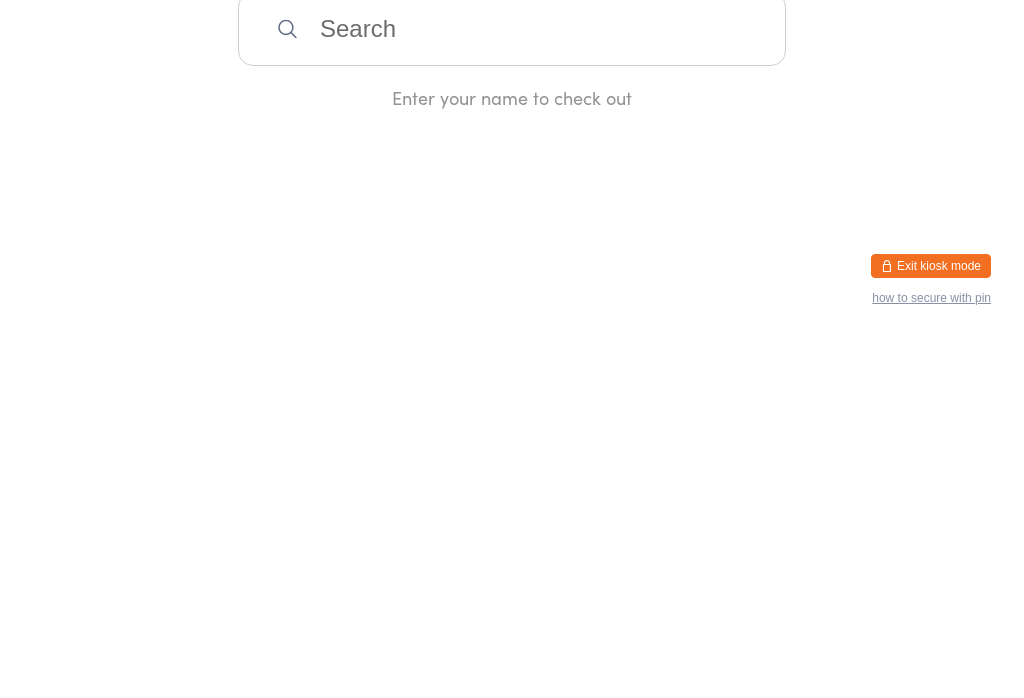click at bounding box center (512, 389) 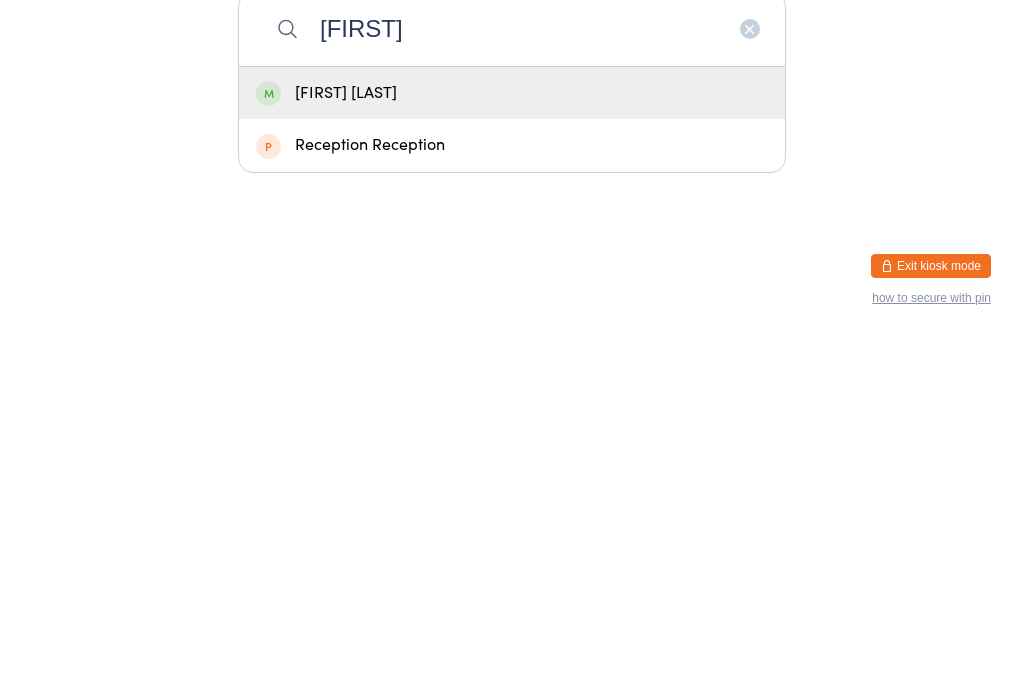 click on "Manual search Scanner input Check In Checking out? Rey Reyansh Singh Reception Reception Enter your name to check out" at bounding box center (512, 235) 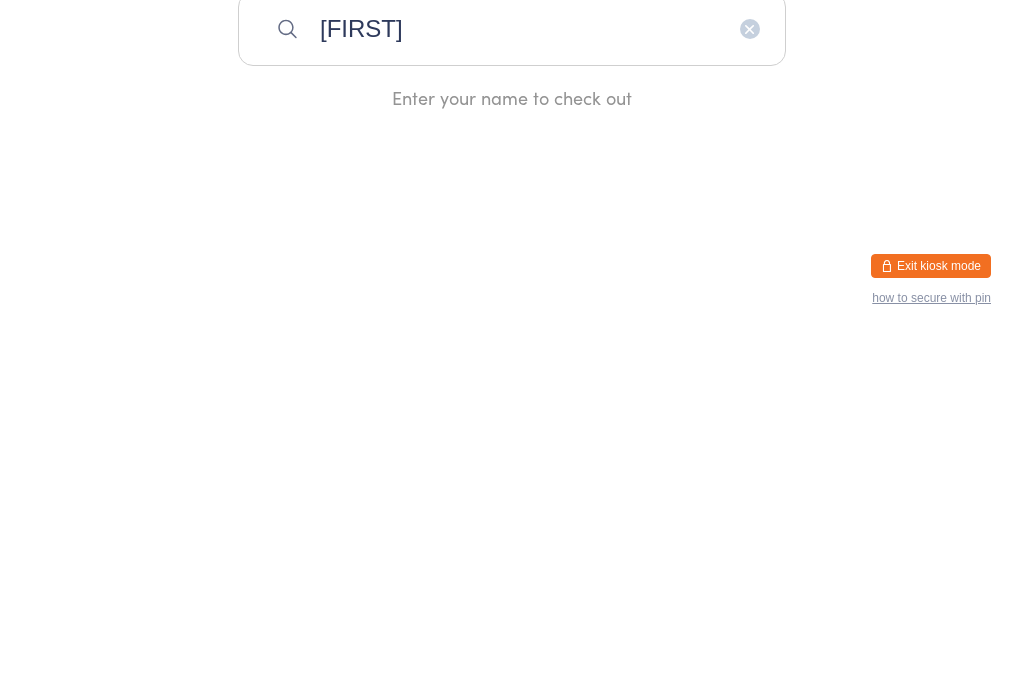 click on "[NAME]" at bounding box center (512, 389) 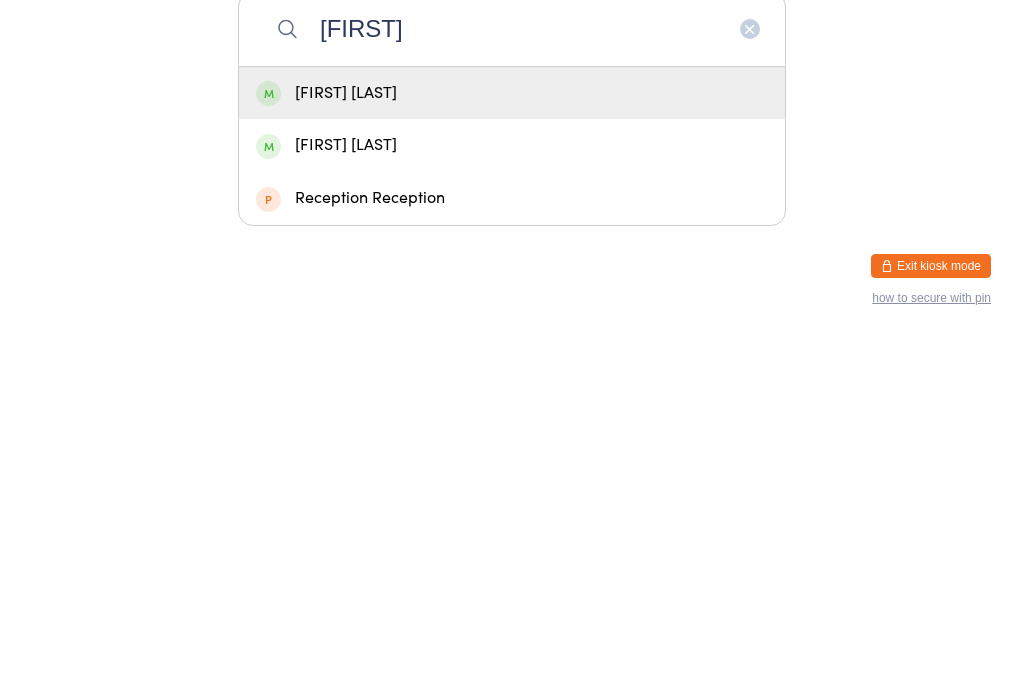 type on "[NAME]" 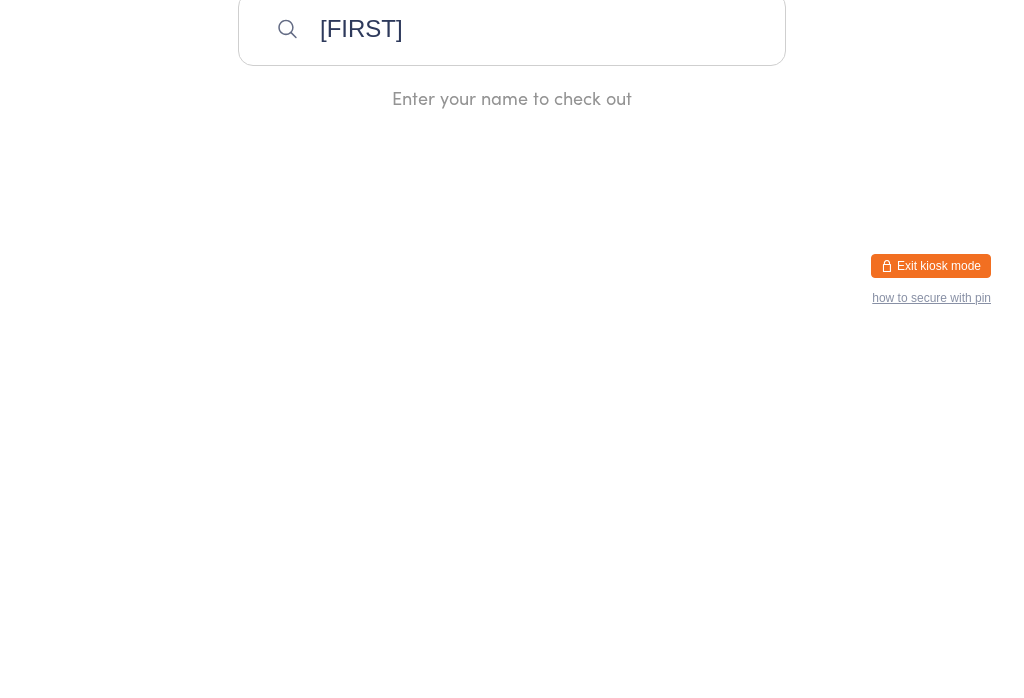 type 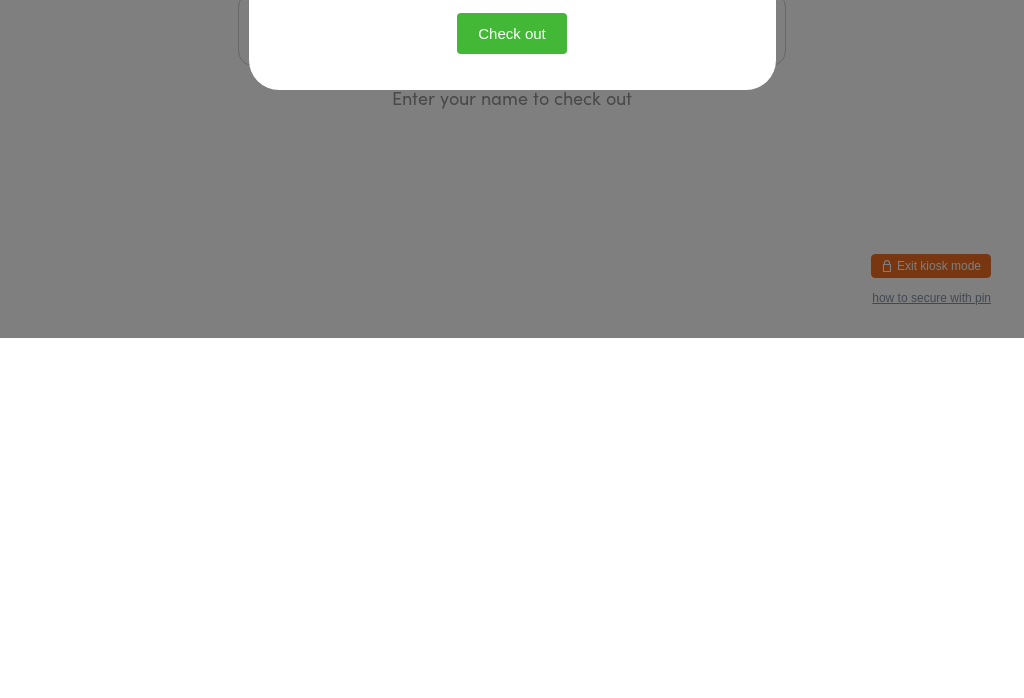 click on "Confirm Checkout Please click the button below to check out: Check out" at bounding box center [512, 349] 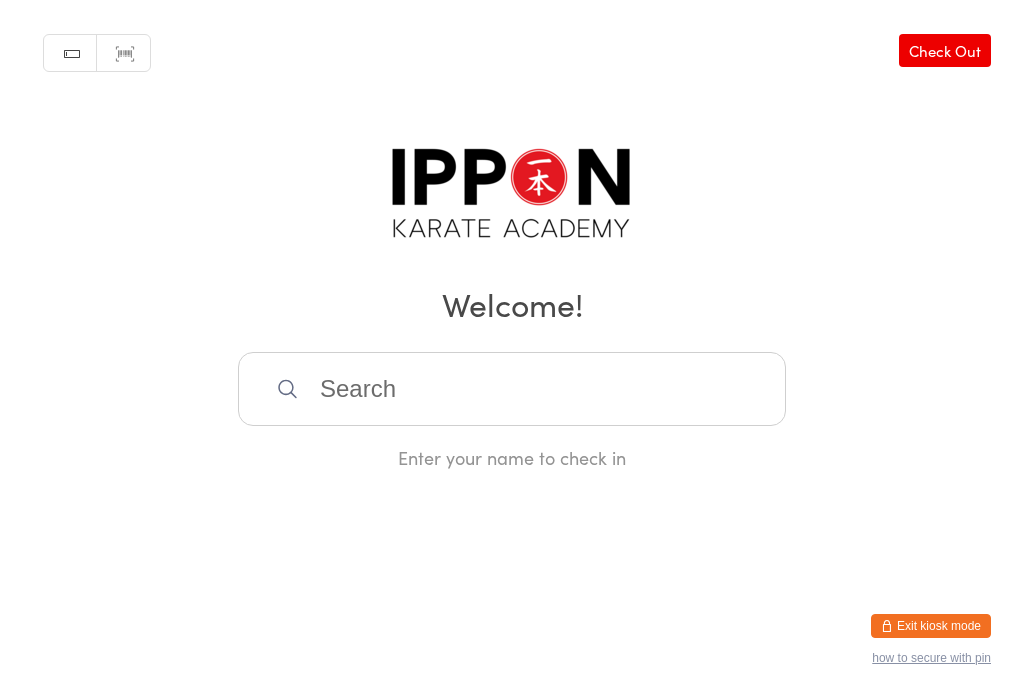 scroll, scrollTop: 0, scrollLeft: 0, axis: both 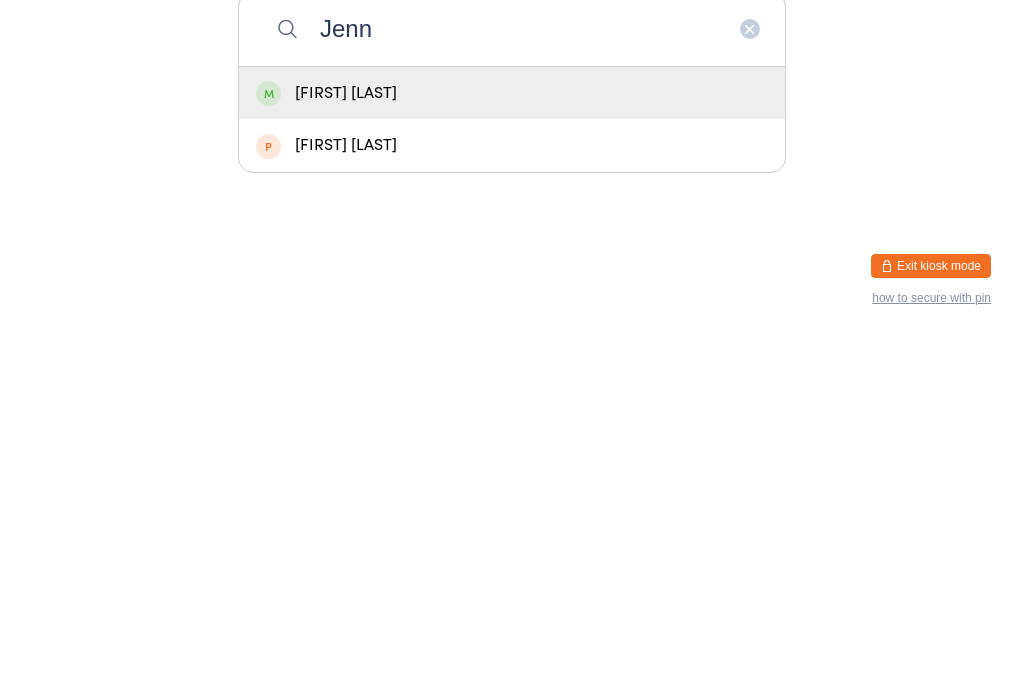 type on "Jenn" 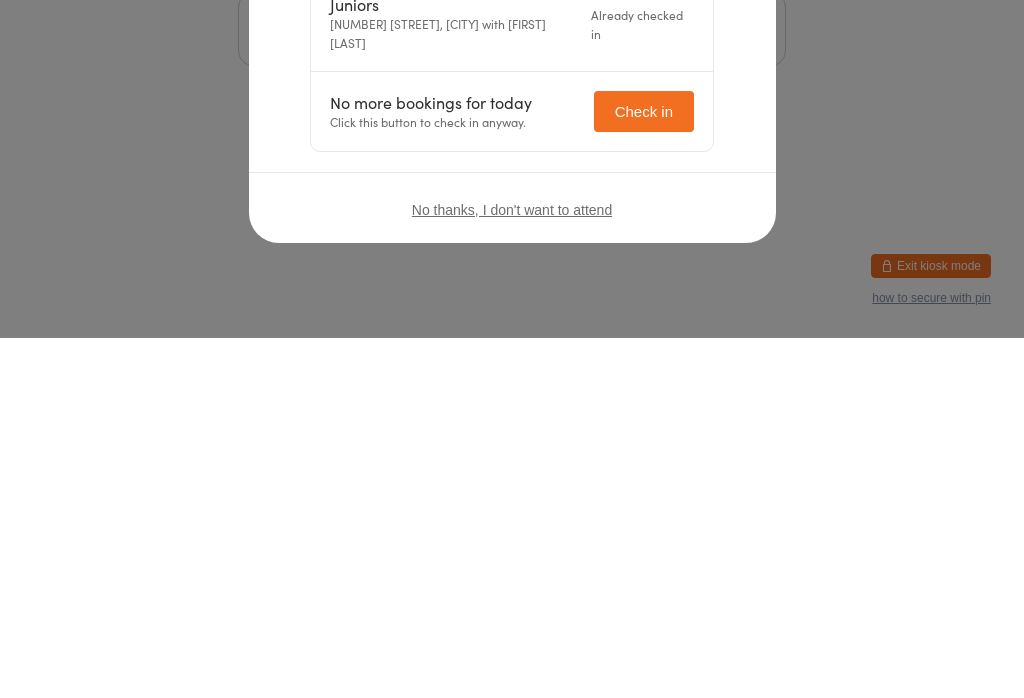 click on "Welcome, Jenny Luan! Choose an event below to check in Juniors 96 Triholm Avenue, Laverton with Georgia Thornton Already checked in No more bookings for today Click this button to check in anyway. Check in No thanks, I don't want to attend" at bounding box center [512, 351] 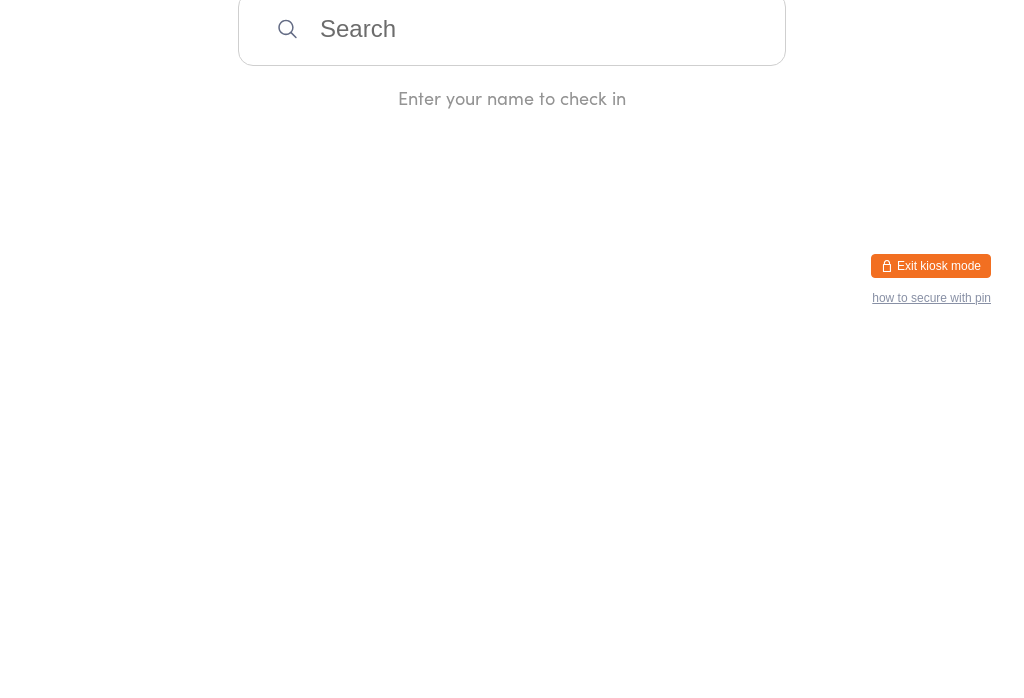 click on "Manual search Scanner input Check Out Welcome! Enter your name to check in" at bounding box center [512, 235] 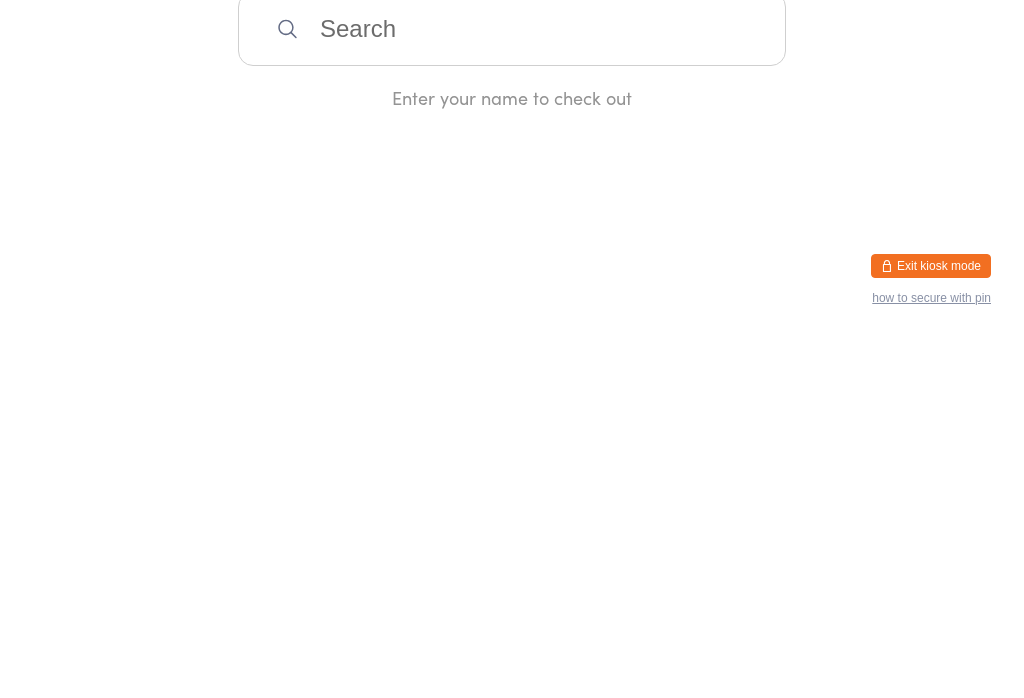 click at bounding box center [512, 389] 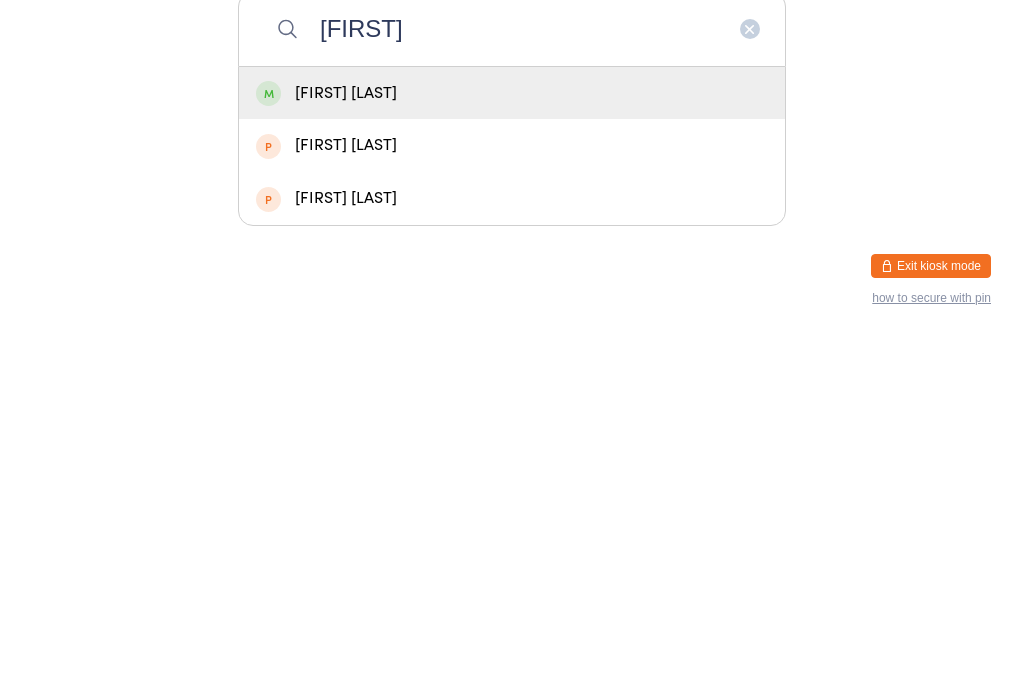type on "Jenny" 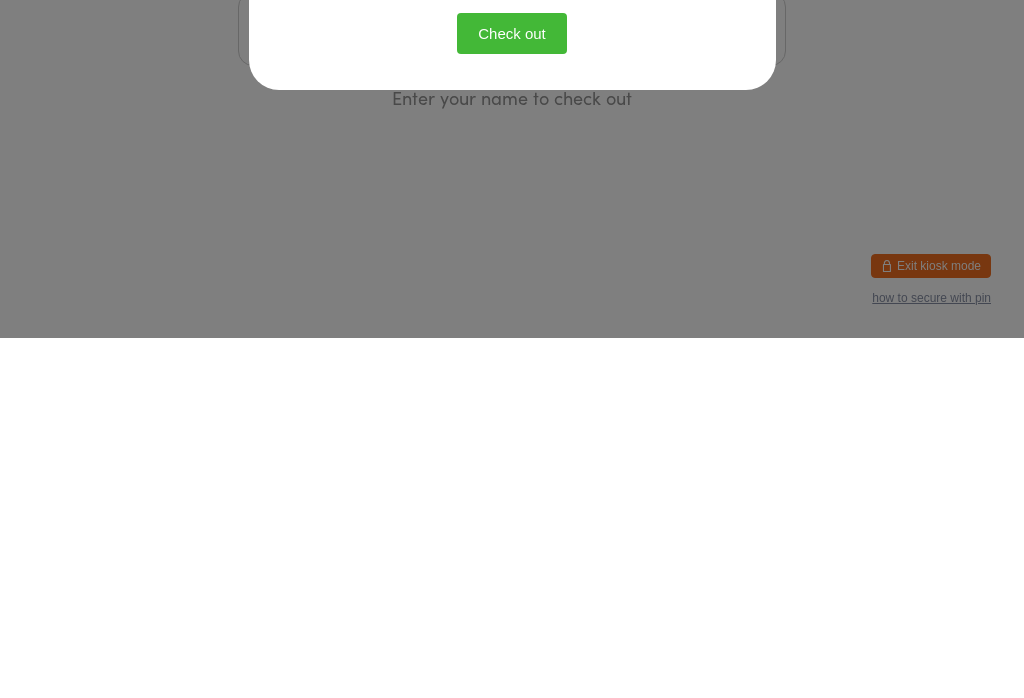 click on "Confirm Checkout Please click the button below to check out: Check out" at bounding box center (512, 349) 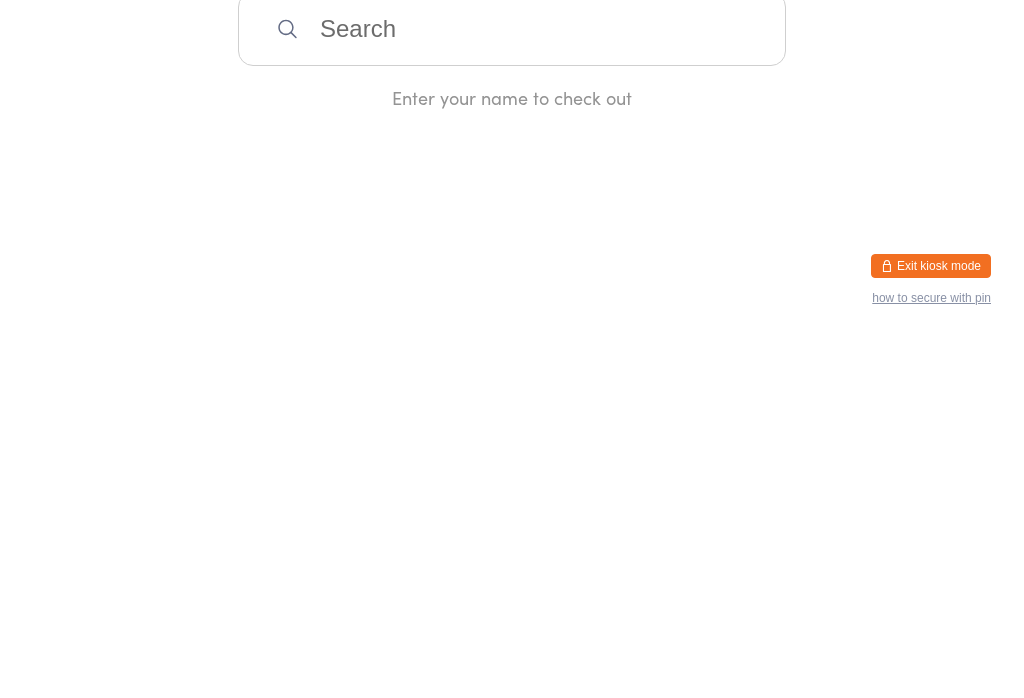 click on "Check In" at bounding box center (951, 50) 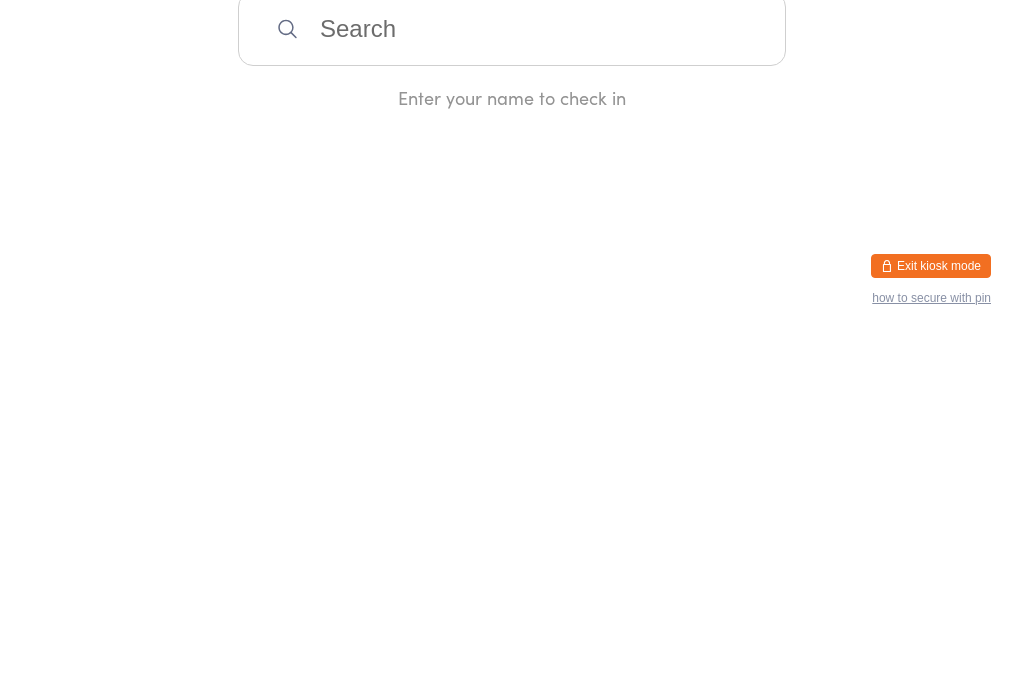 click at bounding box center (512, 389) 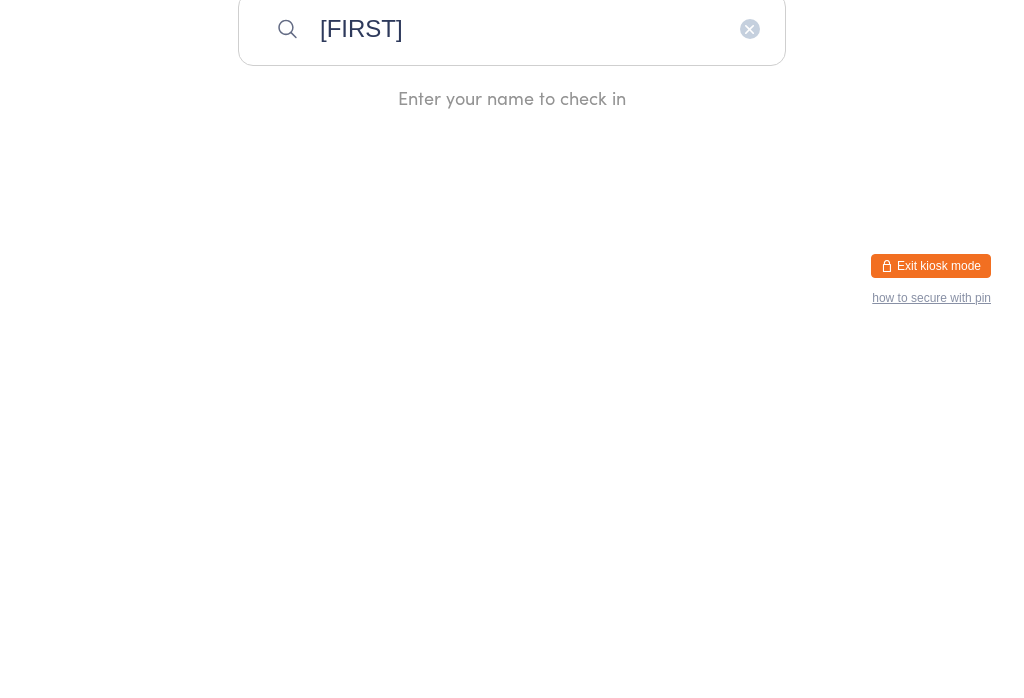 click on "You have now entered Kiosk Mode. Members will be able to check themselves in using the search field below. Click "Exit kiosk mode" below to exit Kiosk Mode at any time. Manual search Scanner input Check Out Welcome! Levi Enter your name to check in Exit kiosk mode how to secure with pin" at bounding box center [512, 349] 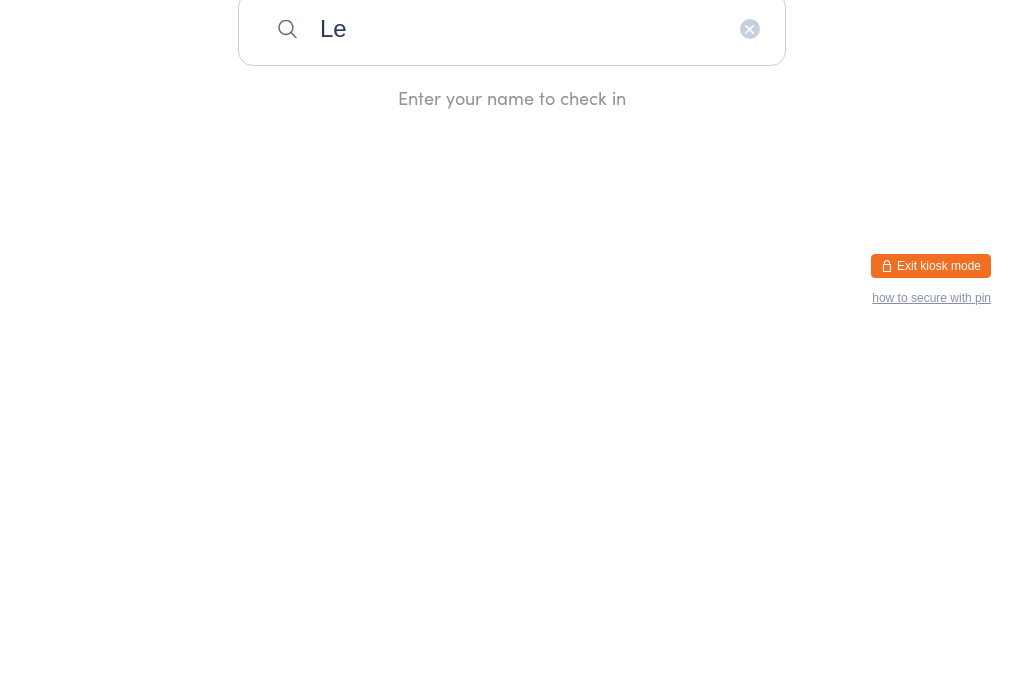 type on "L" 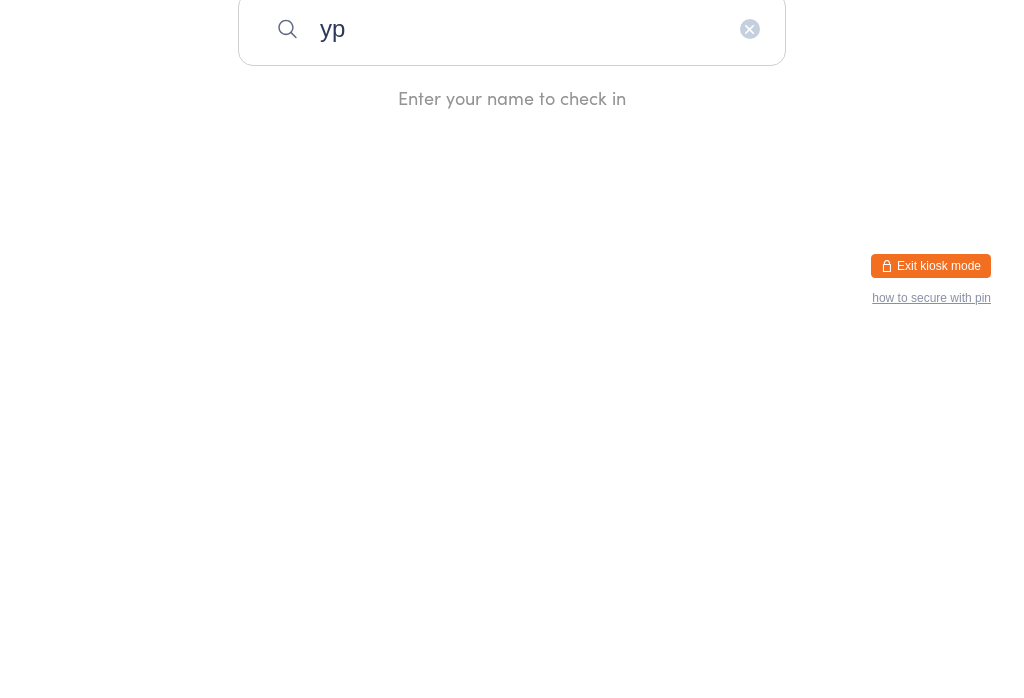 type on "y" 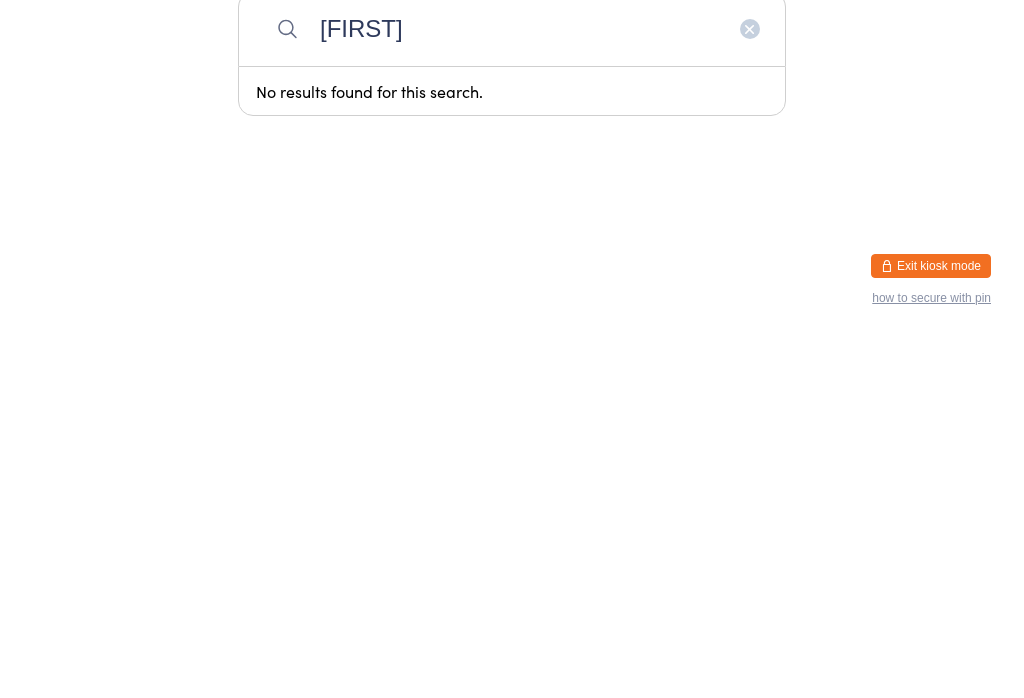 type on "G" 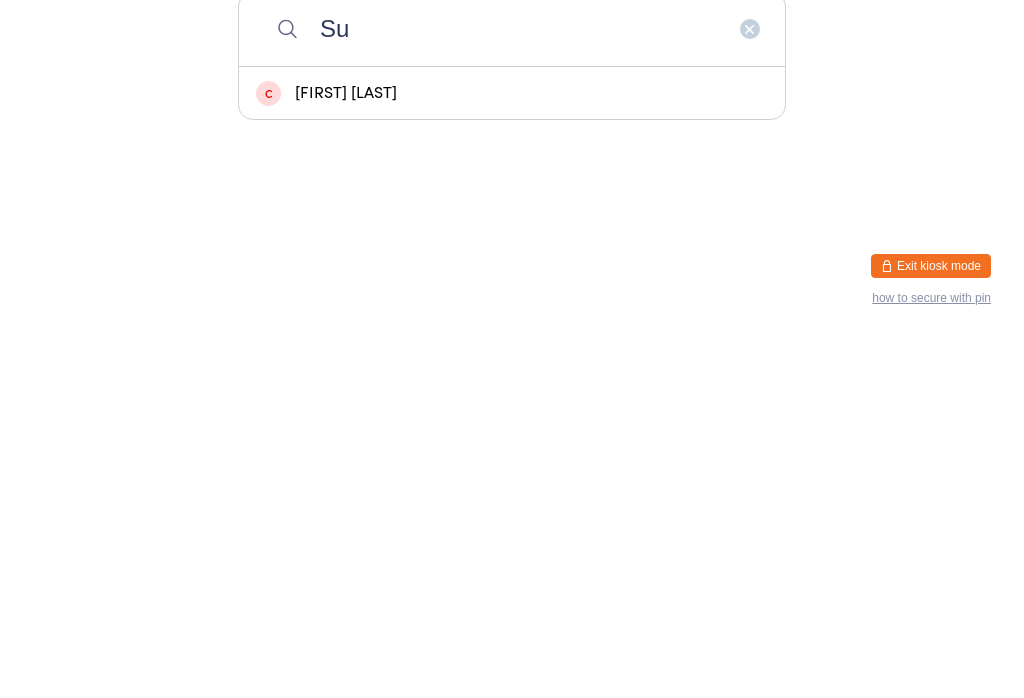 type on "Su" 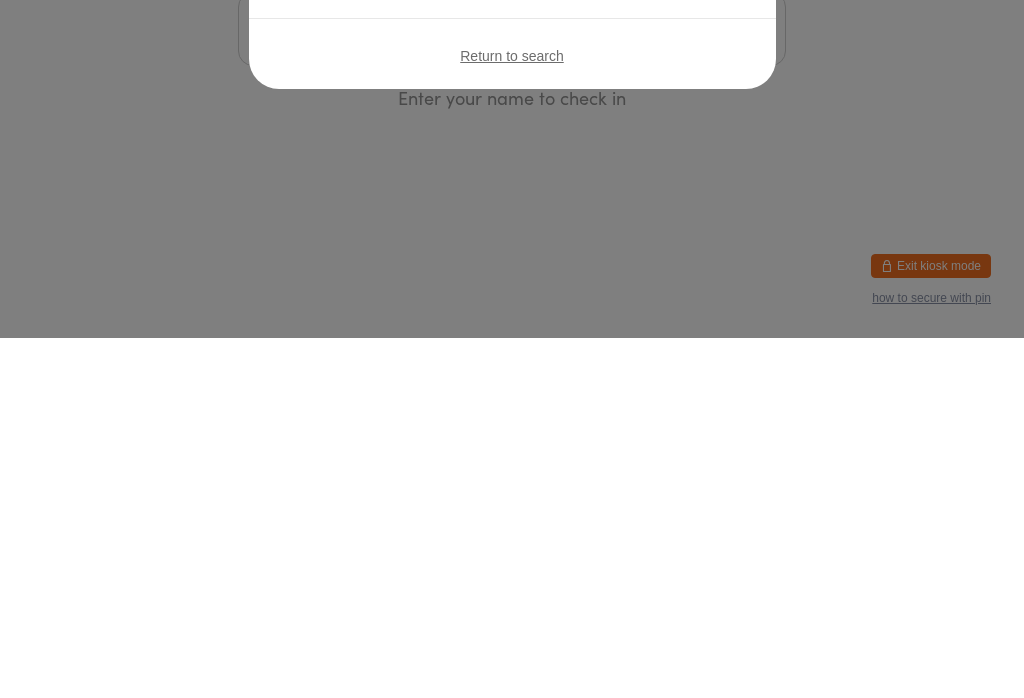 click on "Sorry, Kent Sun! Your membership has expired. Please see a staff member to check in. Return to search" at bounding box center [512, 349] 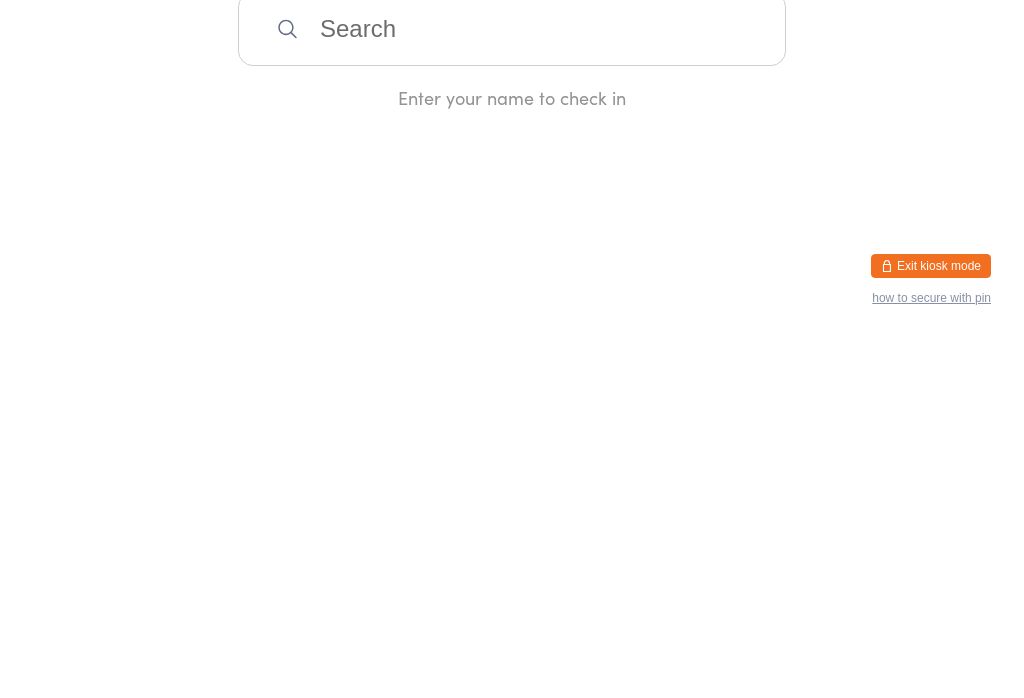 click on "You have now entered Kiosk Mode. Members will be able to check themselves in using the search field below. Click "Exit kiosk mode" below to exit Kiosk Mode at any time. Manual search Scanner input Check Out Welcome! Enter your name to check in Exit kiosk mode how to secure with pin" at bounding box center (512, 349) 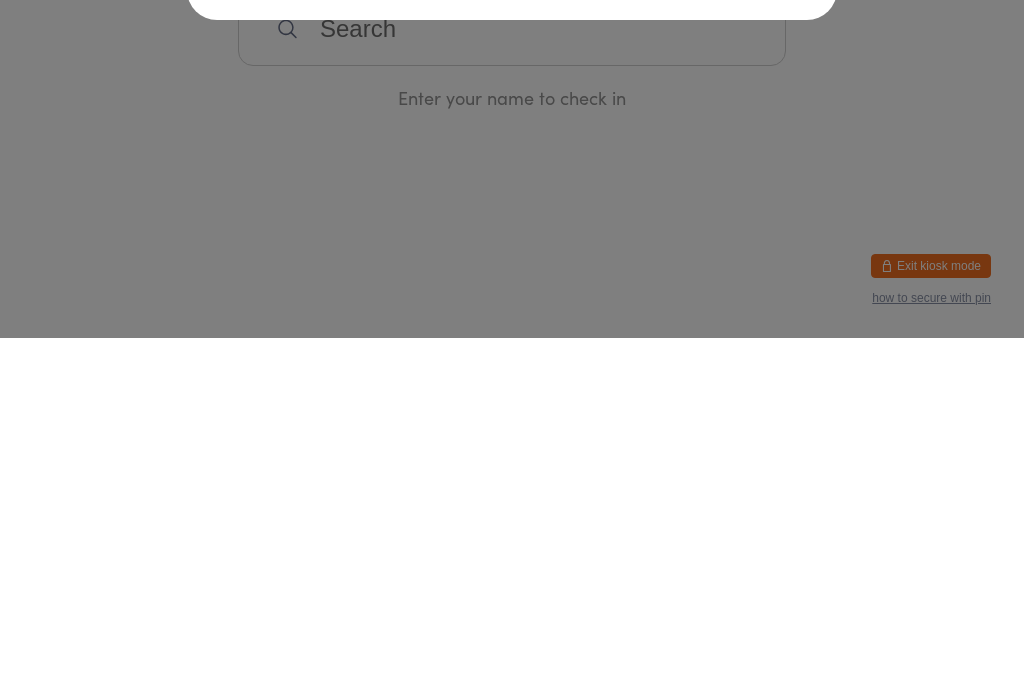click at bounding box center [785, 152] 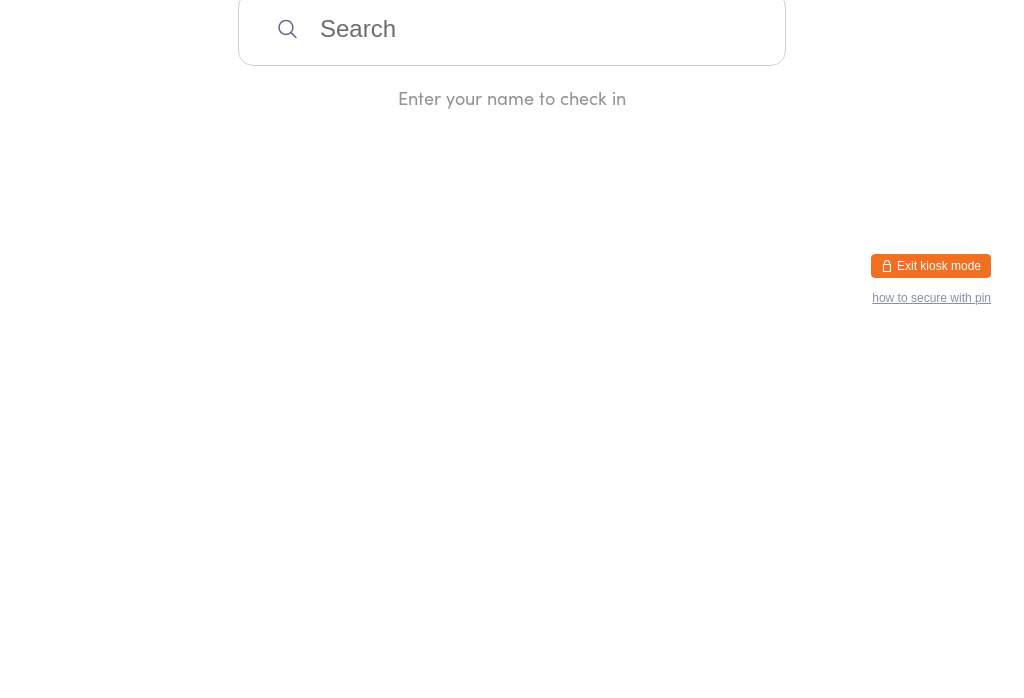 click on "Manual search Scanner input Check Out Welcome! Enter your name to check in" at bounding box center [512, 235] 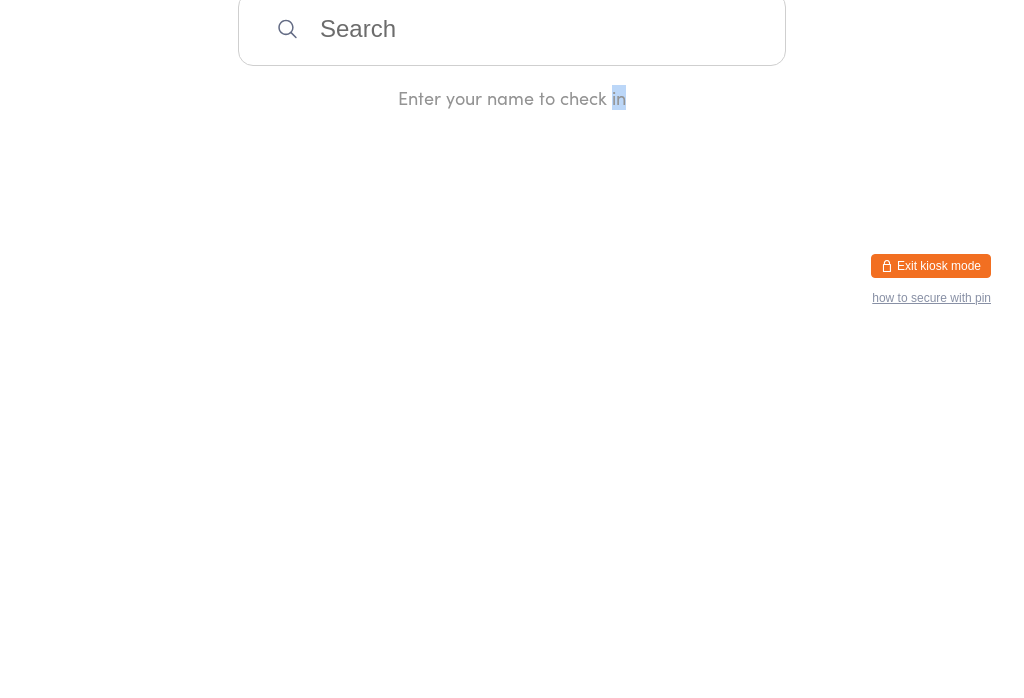 click on "Manual search Scanner input Check Out Welcome! Enter your name to check in" at bounding box center (512, 235) 